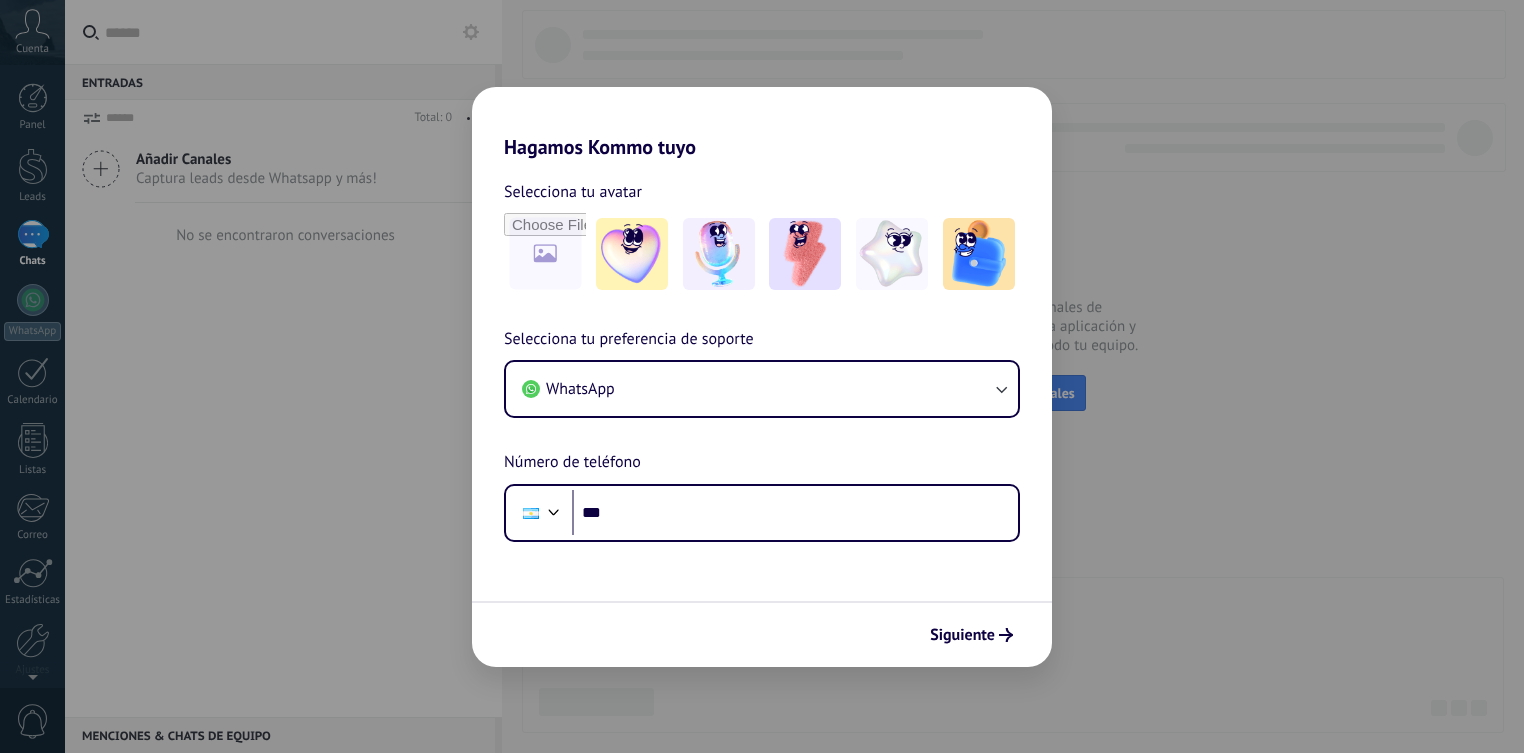 scroll, scrollTop: 0, scrollLeft: 0, axis: both 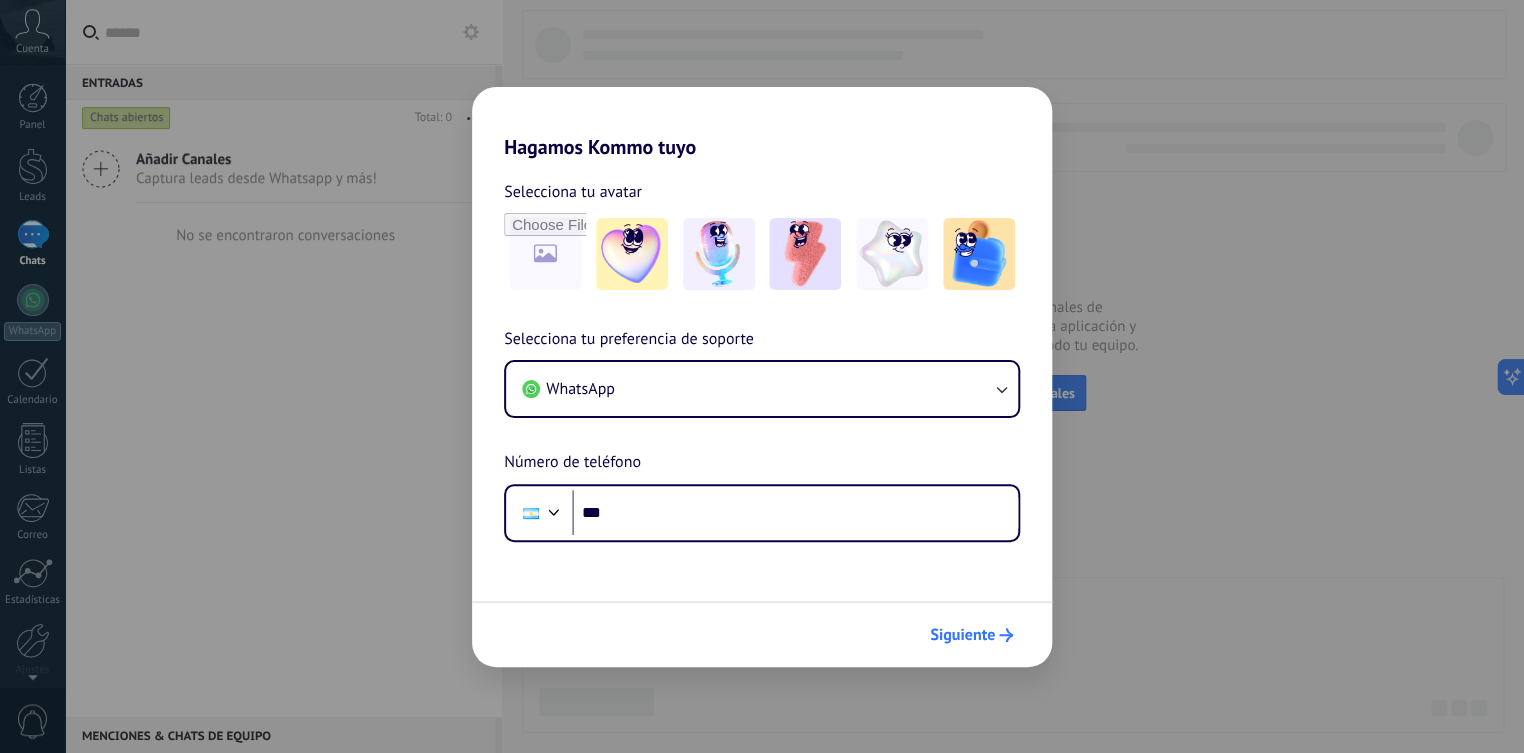 click on "Siguiente" at bounding box center [971, 635] 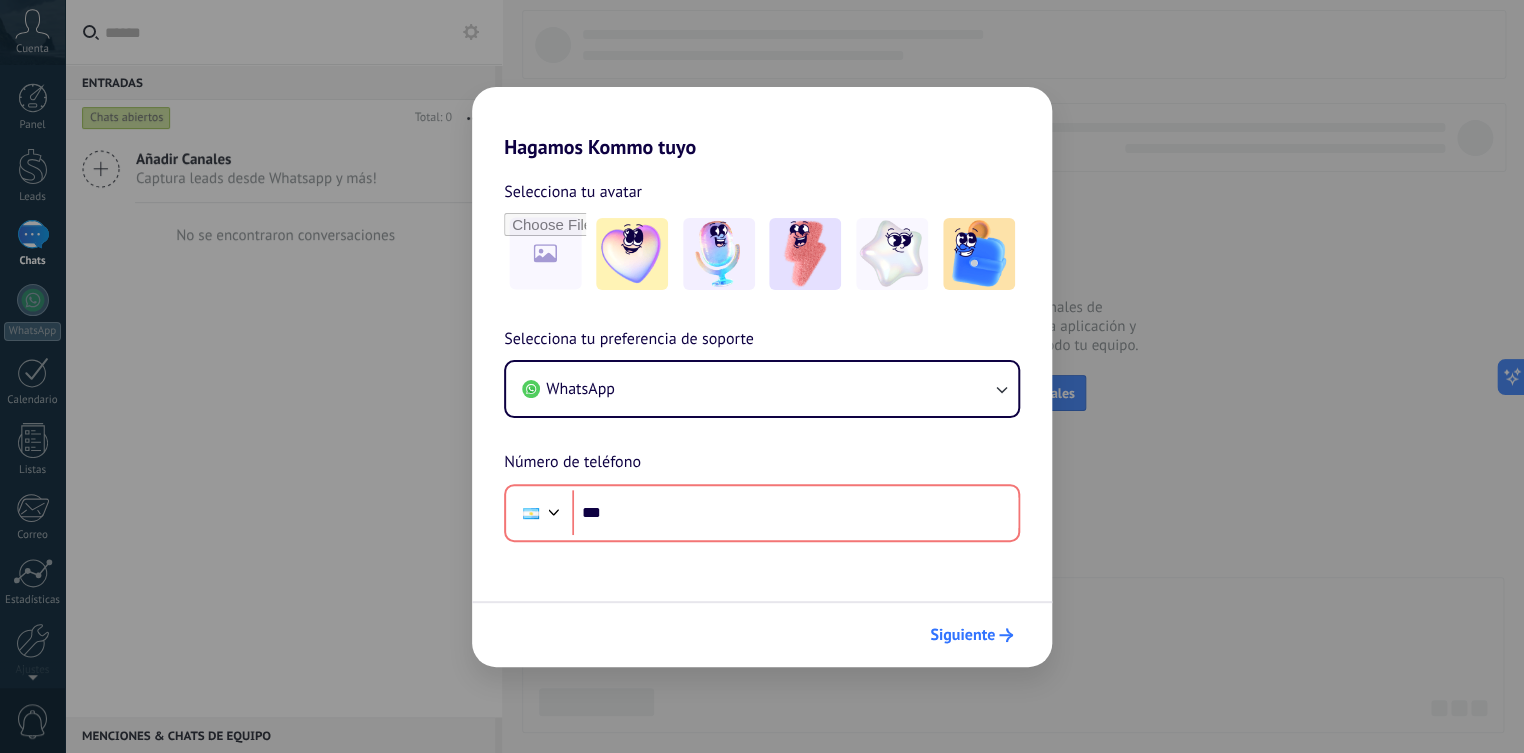 click on "Siguiente" at bounding box center (971, 635) 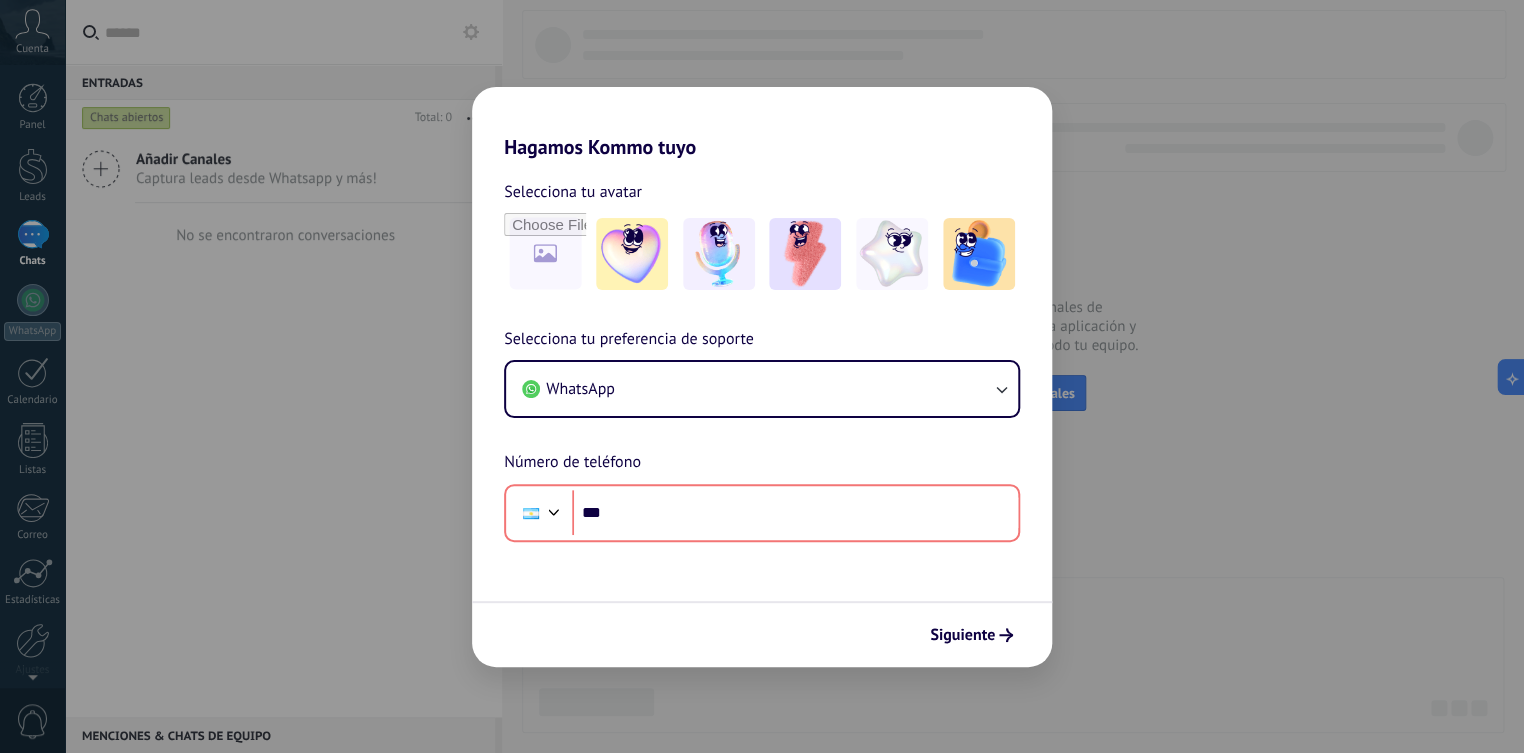 click on "Hagamos Kommo tuyo Selecciona tu avatar Selecciona tu preferencia de soporte WhatsApp Número de teléfono Phone *** Siguiente" at bounding box center [762, 376] 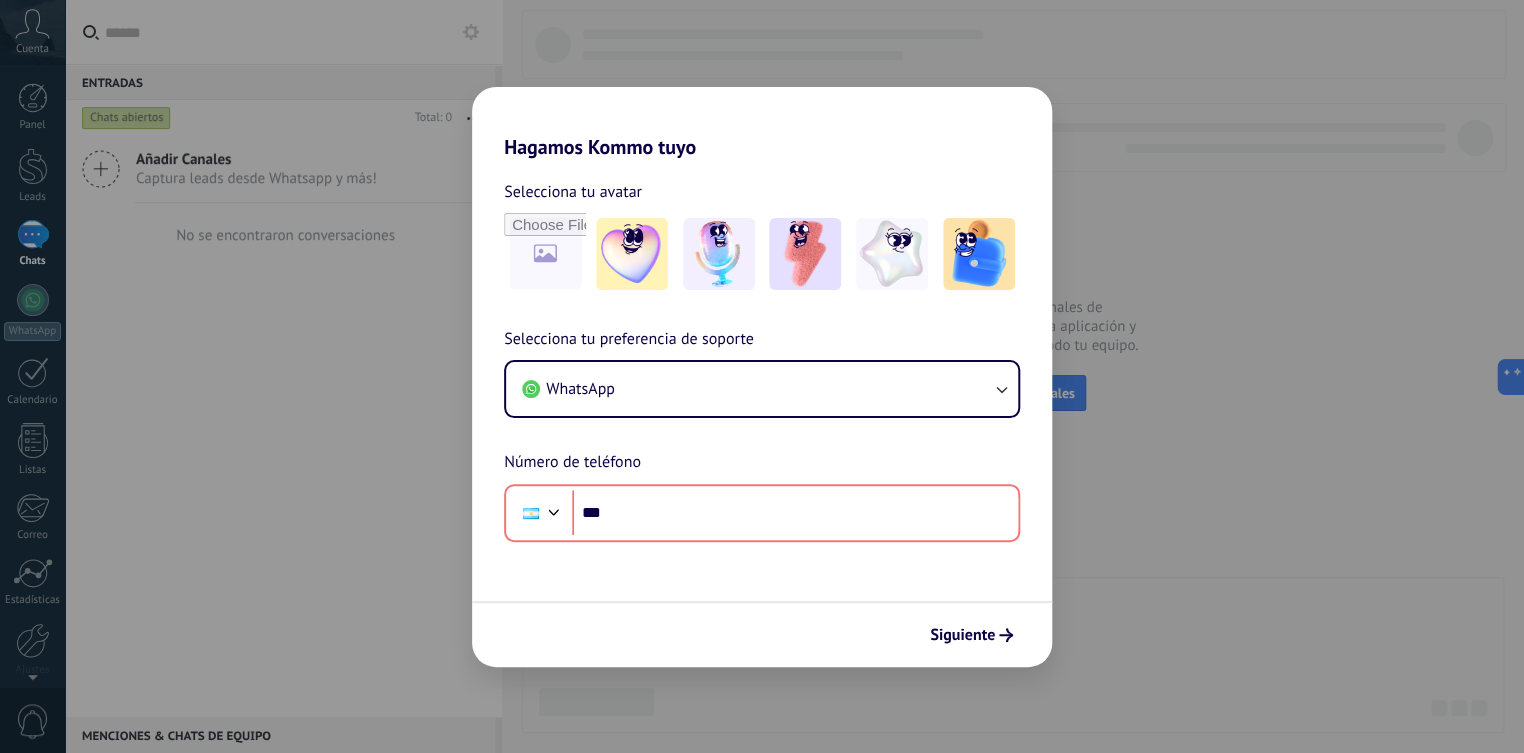 click on "Hagamos Kommo tuyo Selecciona tu avatar Selecciona tu preferencia de soporte WhatsApp Número de teléfono Phone *** Siguiente" at bounding box center (762, 376) 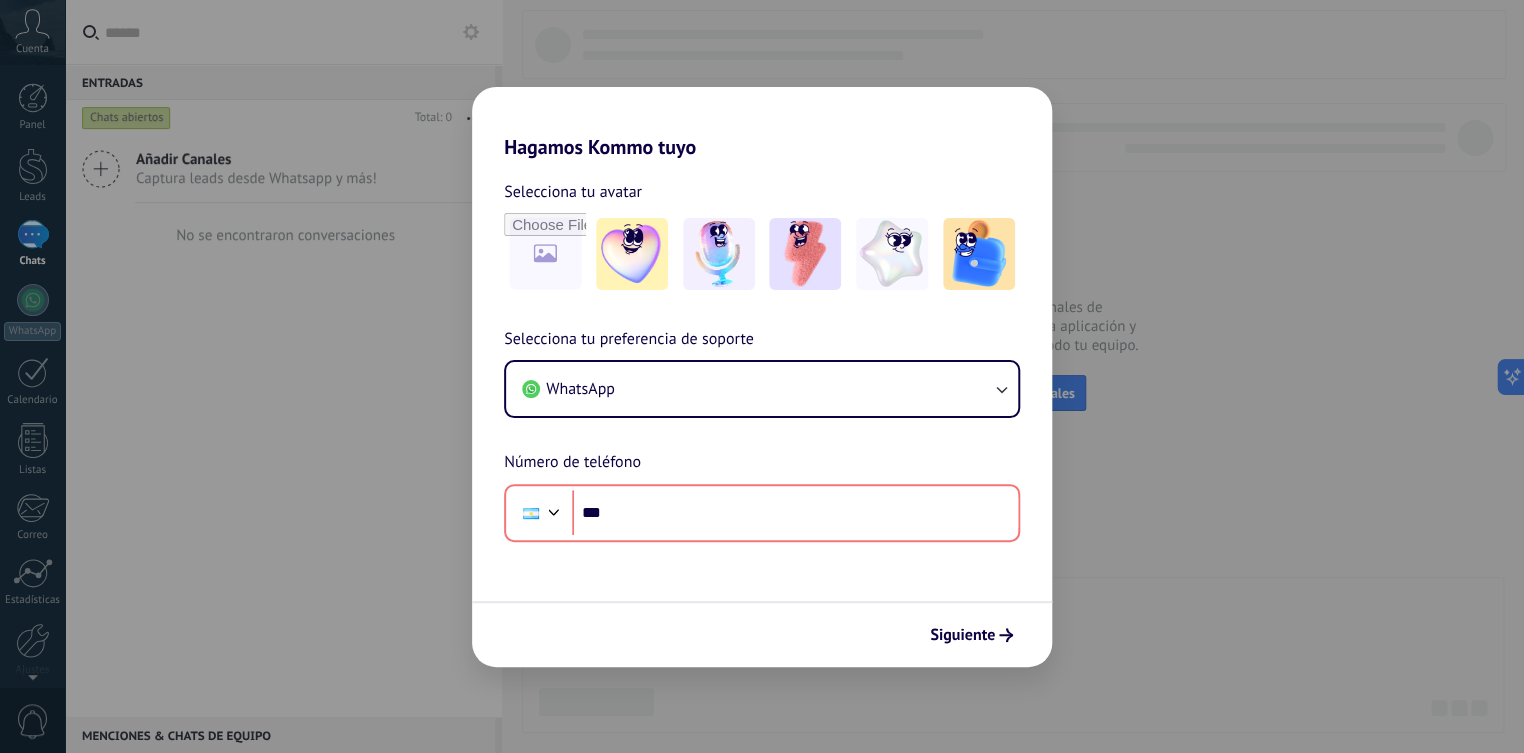 drag, startPoint x: 1233, startPoint y: 56, endPoint x: 716, endPoint y: 23, distance: 518.0521 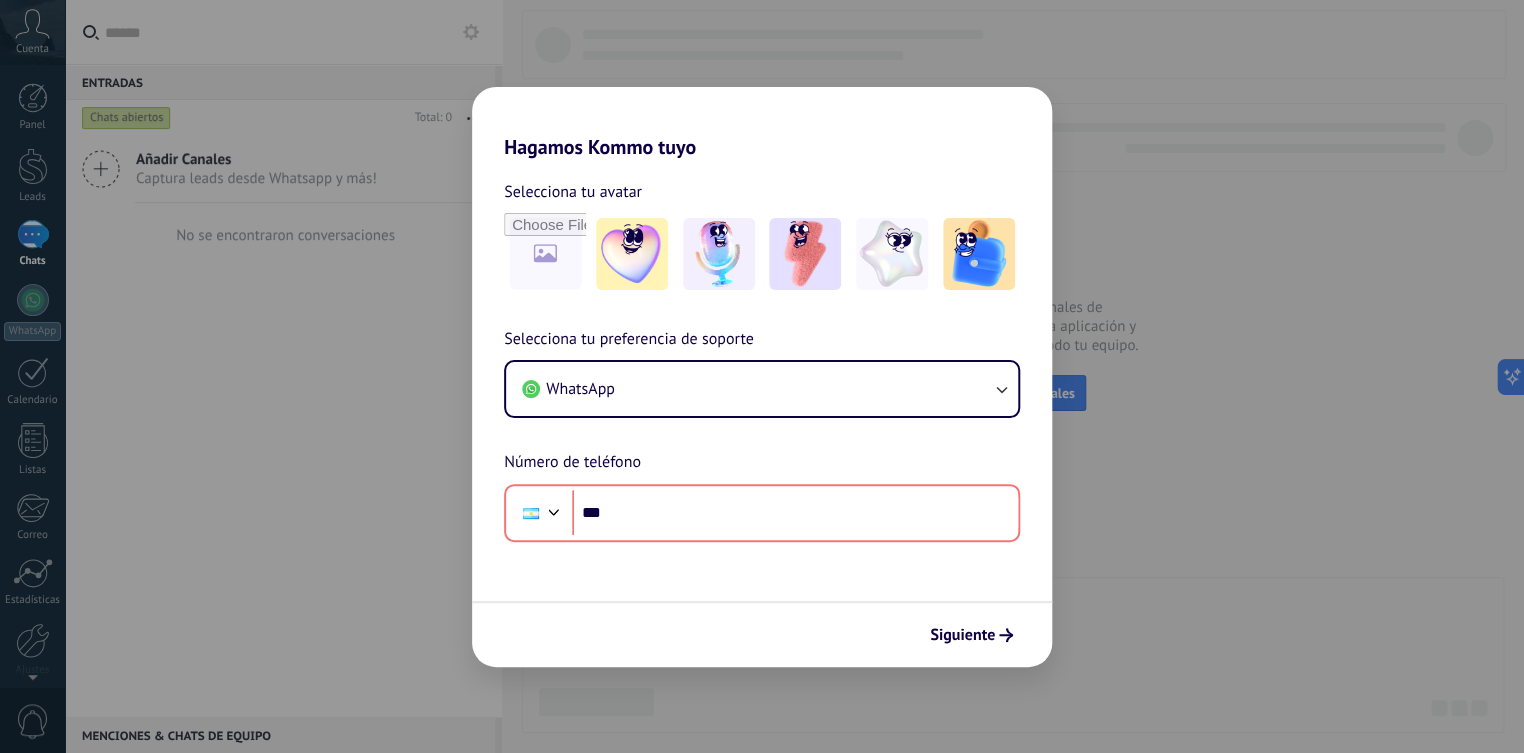 click on "Hagamos Kommo tuyo Selecciona tu avatar Selecciona tu preferencia de soporte WhatsApp Número de teléfono Phone *** Siguiente" at bounding box center (762, 376) 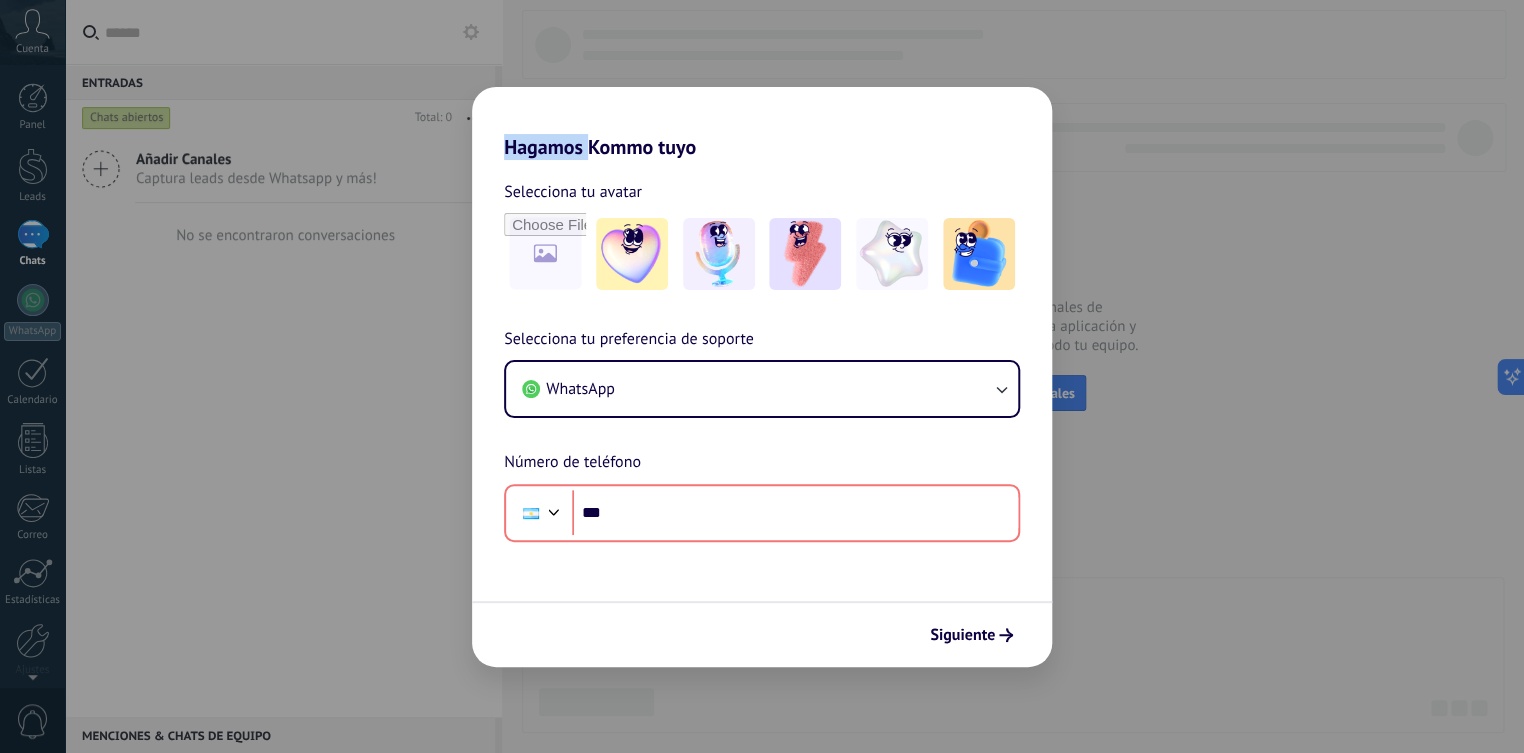 click on "Hagamos Kommo tuyo Selecciona tu avatar Selecciona tu preferencia de soporte WhatsApp Número de teléfono Phone *** Siguiente" at bounding box center (762, 376) 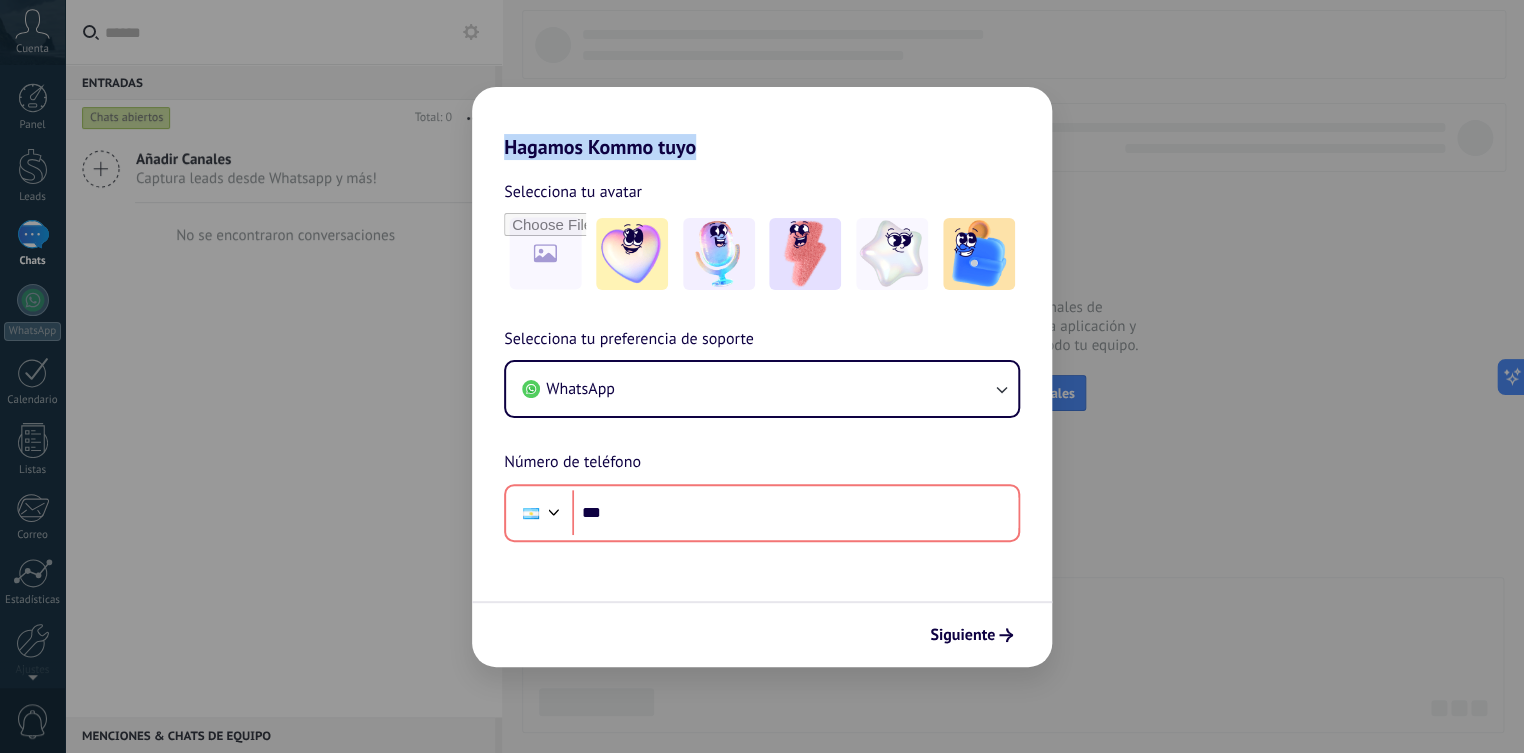 click on "Hagamos Kommo tuyo Selecciona tu avatar Selecciona tu preferencia de soporte WhatsApp Número de teléfono Phone *** Siguiente" at bounding box center (762, 376) 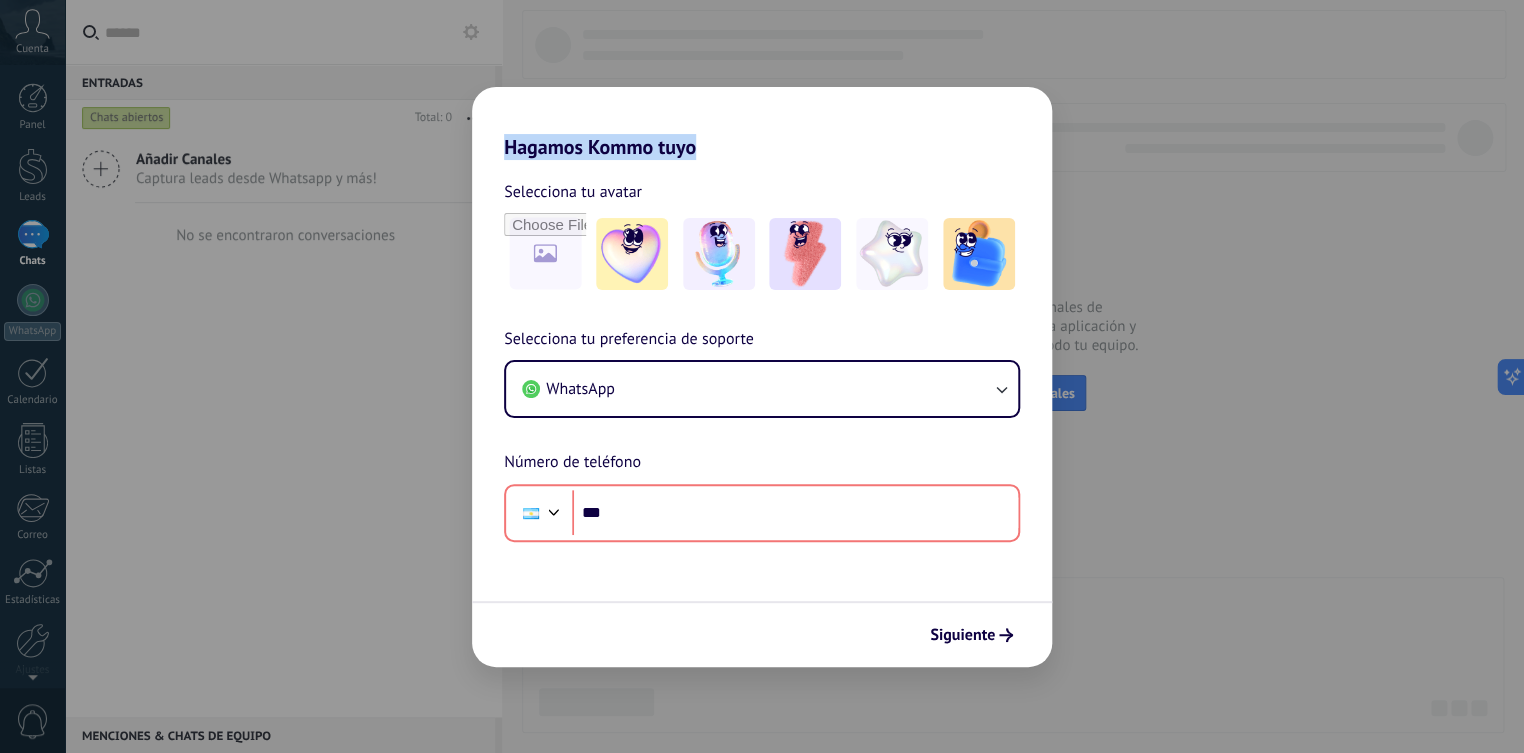 drag, startPoint x: 406, startPoint y: 50, endPoint x: 717, endPoint y: 104, distance: 315.6533 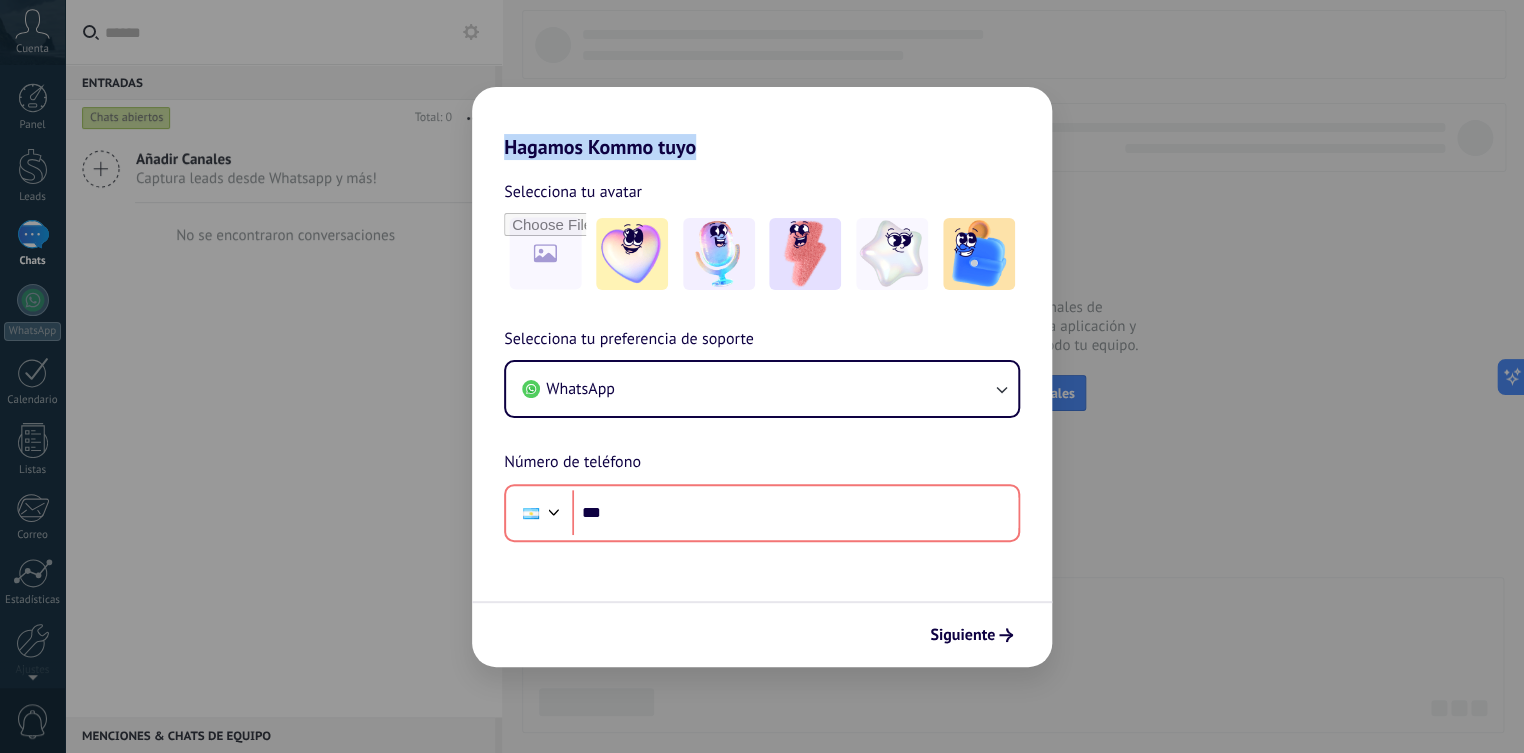 click on "Hagamos Kommo tuyo" at bounding box center (762, 123) 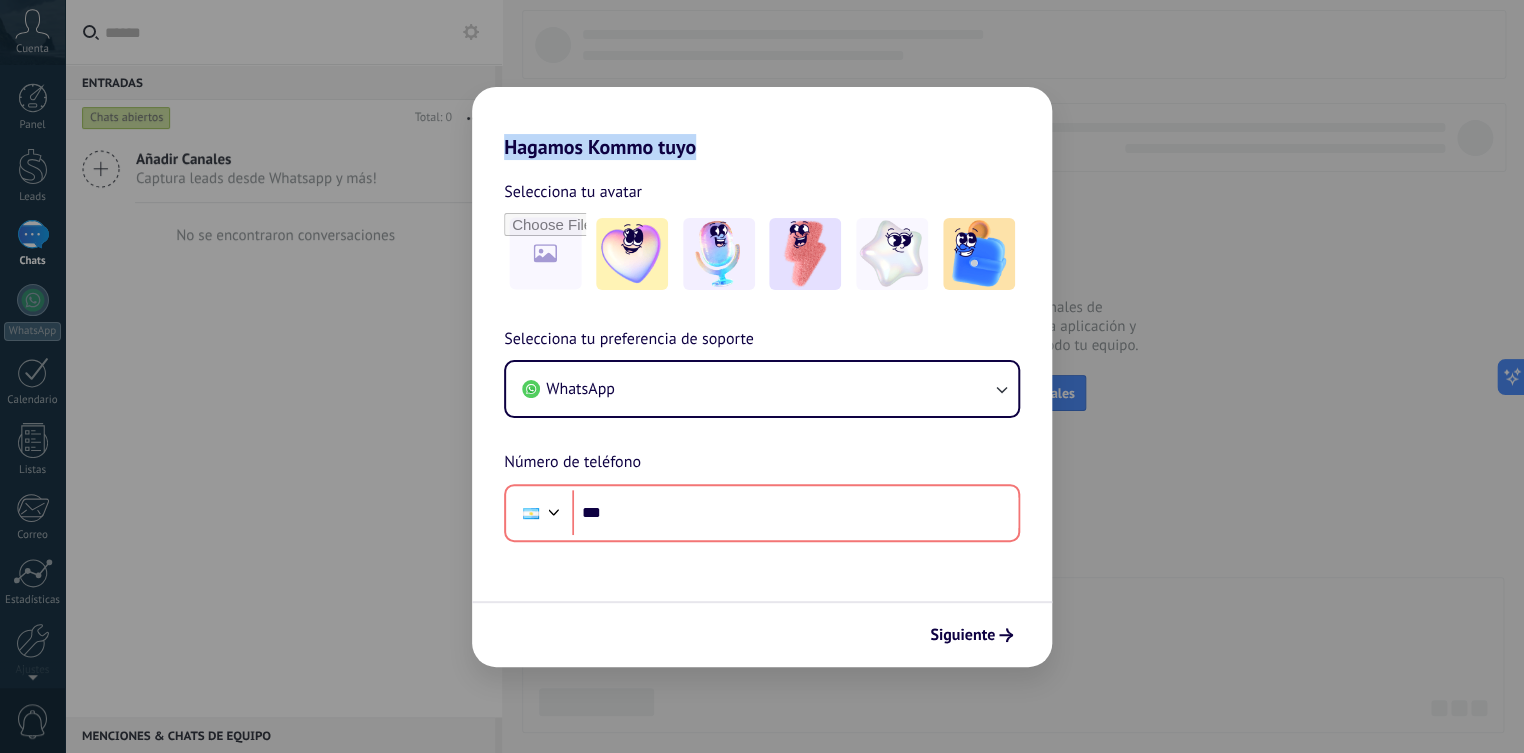 scroll, scrollTop: 0, scrollLeft: 0, axis: both 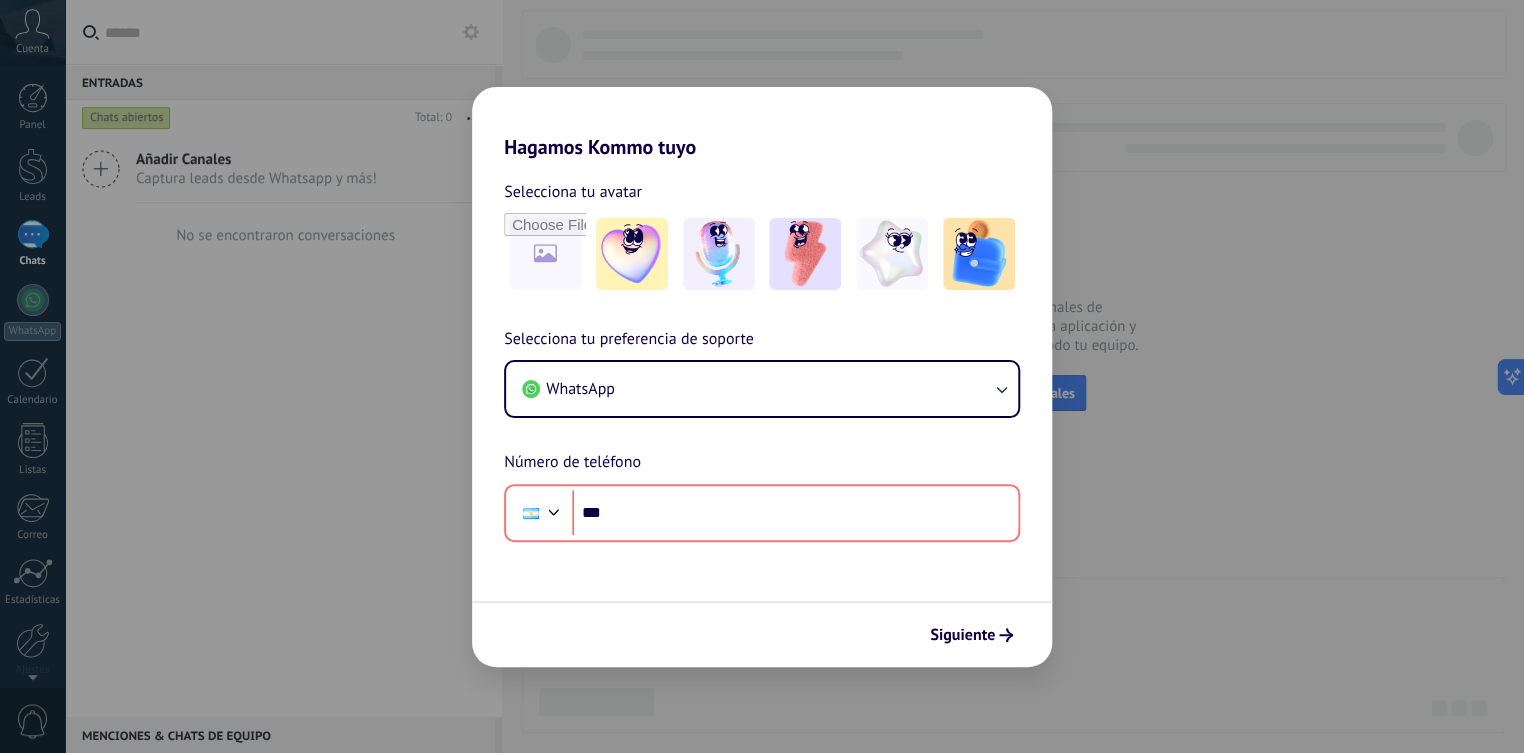click on "Selecciona tu avatar Selecciona tu preferencia de soporte WhatsApp Número de teléfono Phone *** Siguiente" at bounding box center [762, 413] 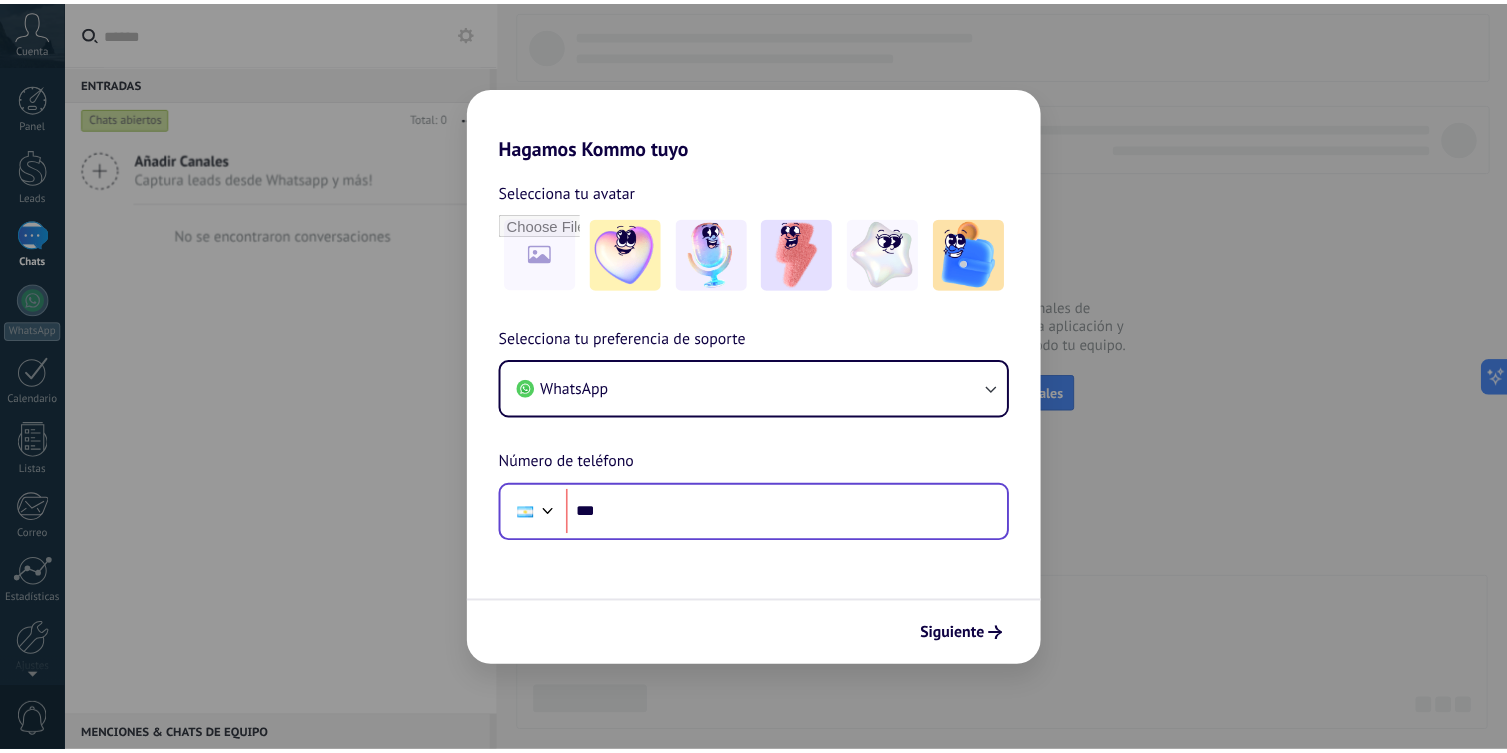 scroll, scrollTop: 0, scrollLeft: 0, axis: both 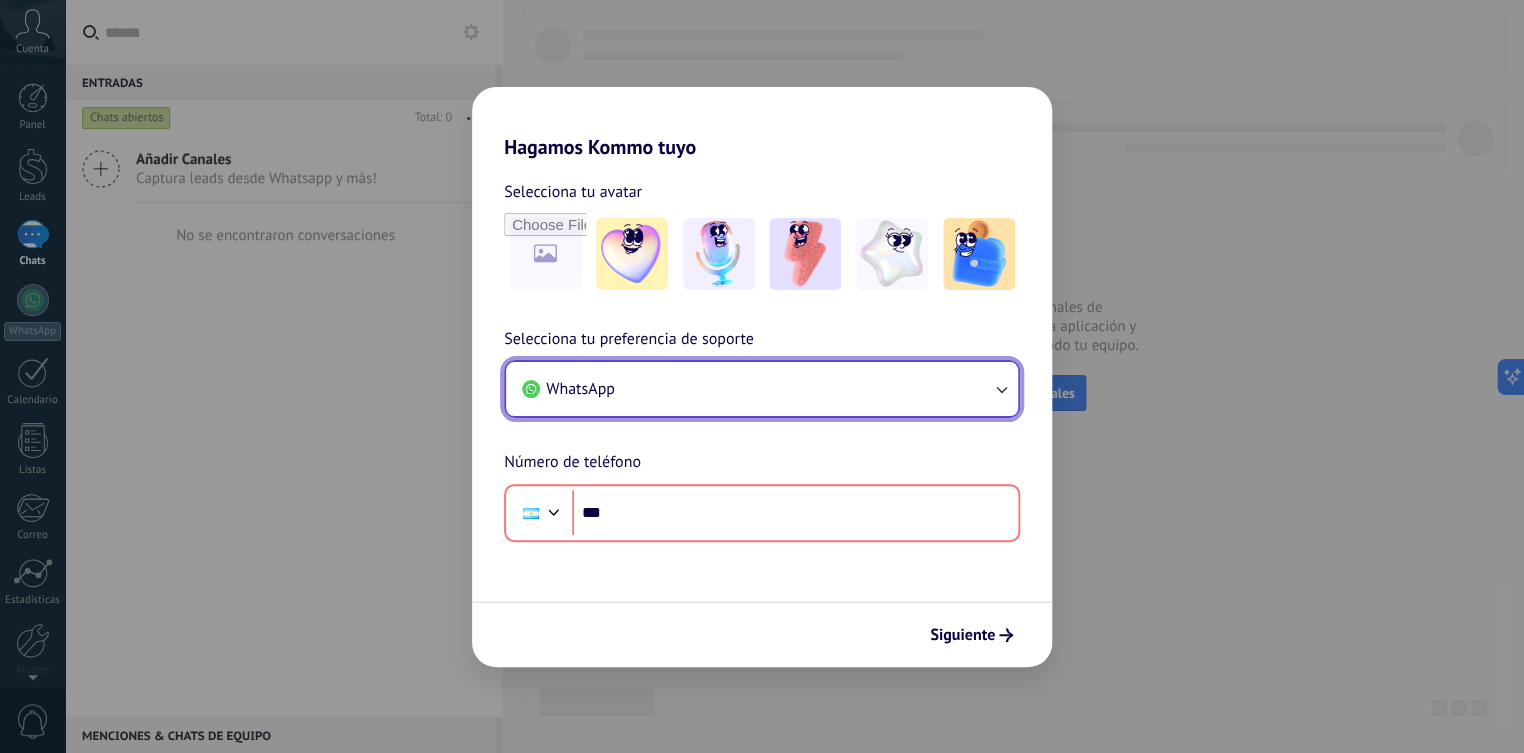 click on "WhatsApp" at bounding box center (762, 389) 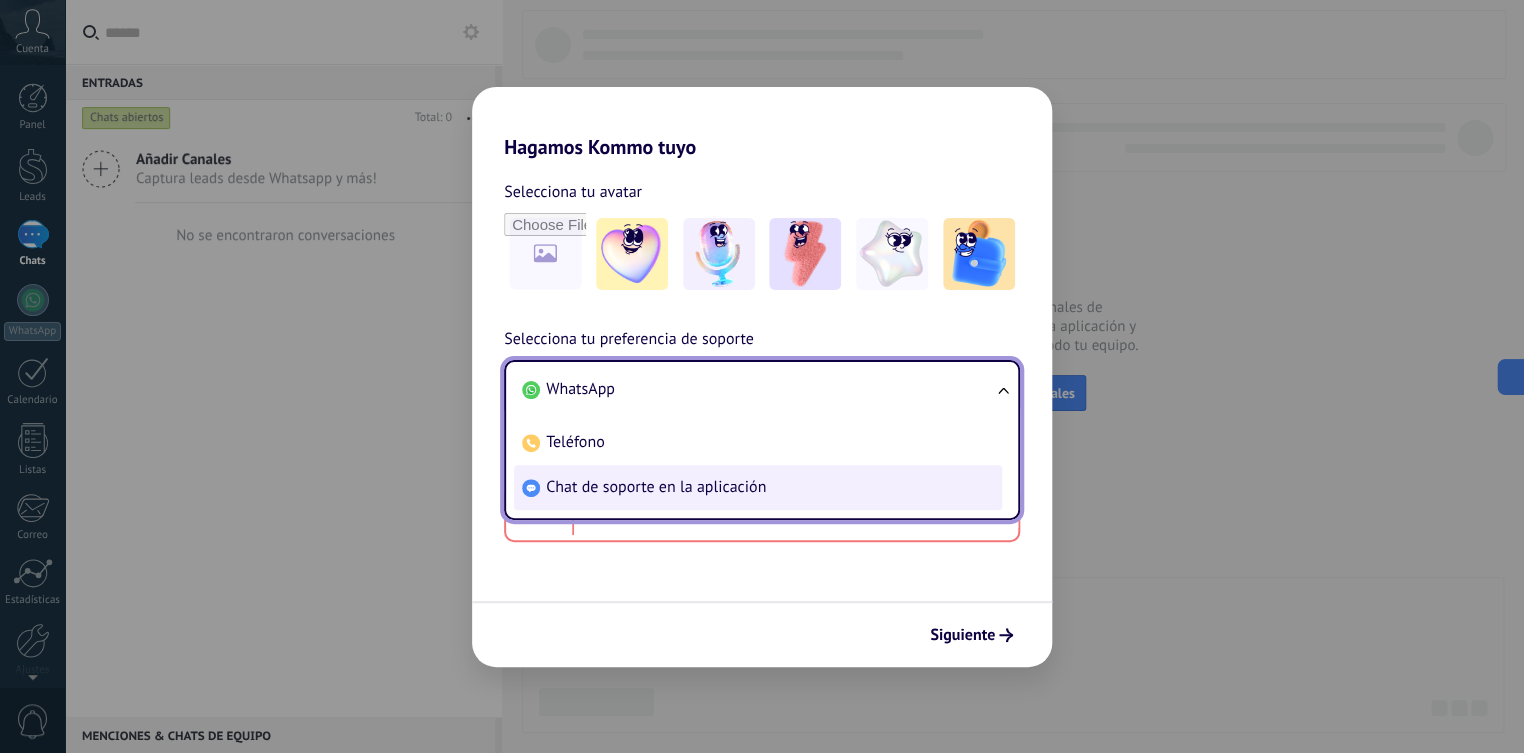 click on "Chat de soporte en la aplicación" at bounding box center [656, 487] 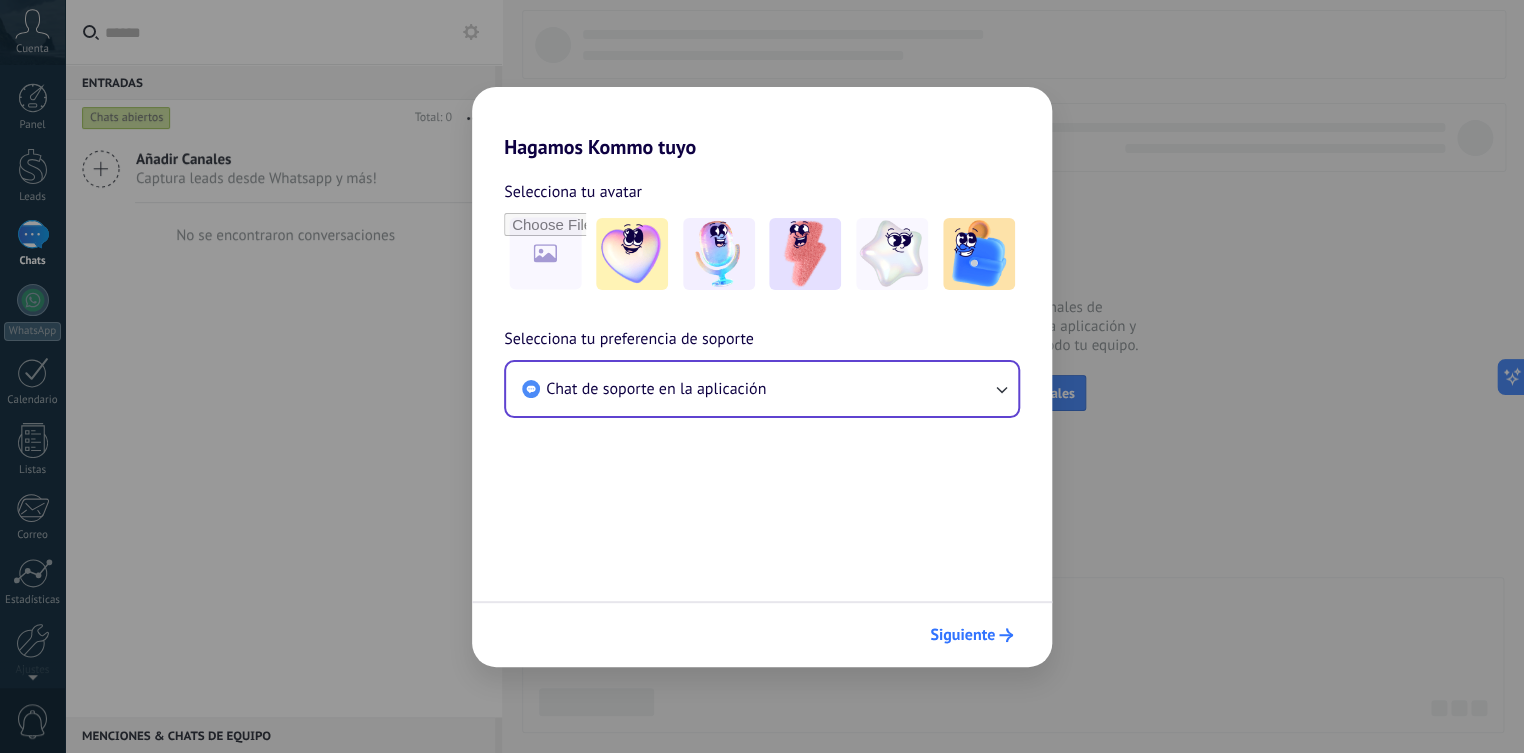 click on "Siguiente" at bounding box center [971, 635] 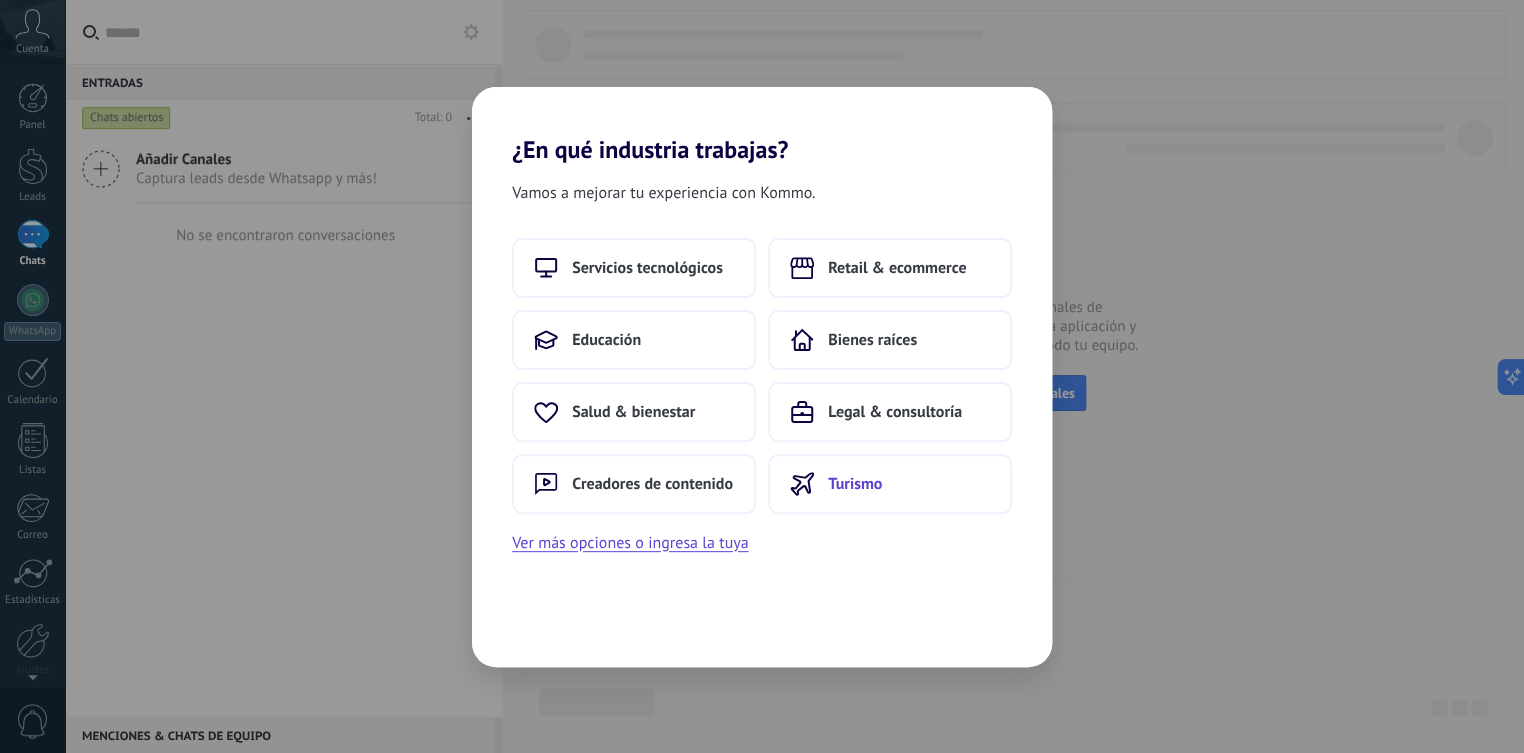 click on "Turismo" at bounding box center [890, 484] 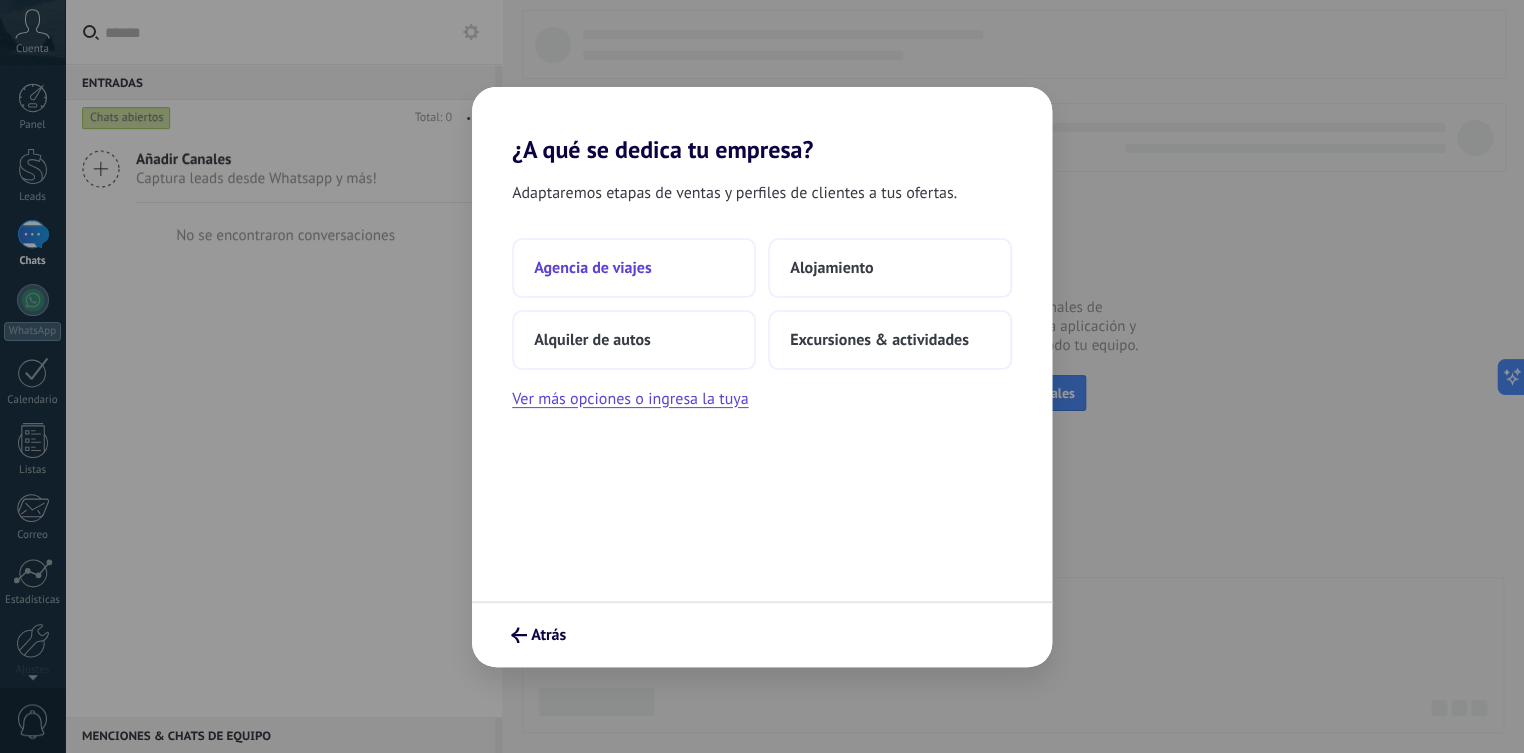 click on "Agencia de viajes" at bounding box center (593, 268) 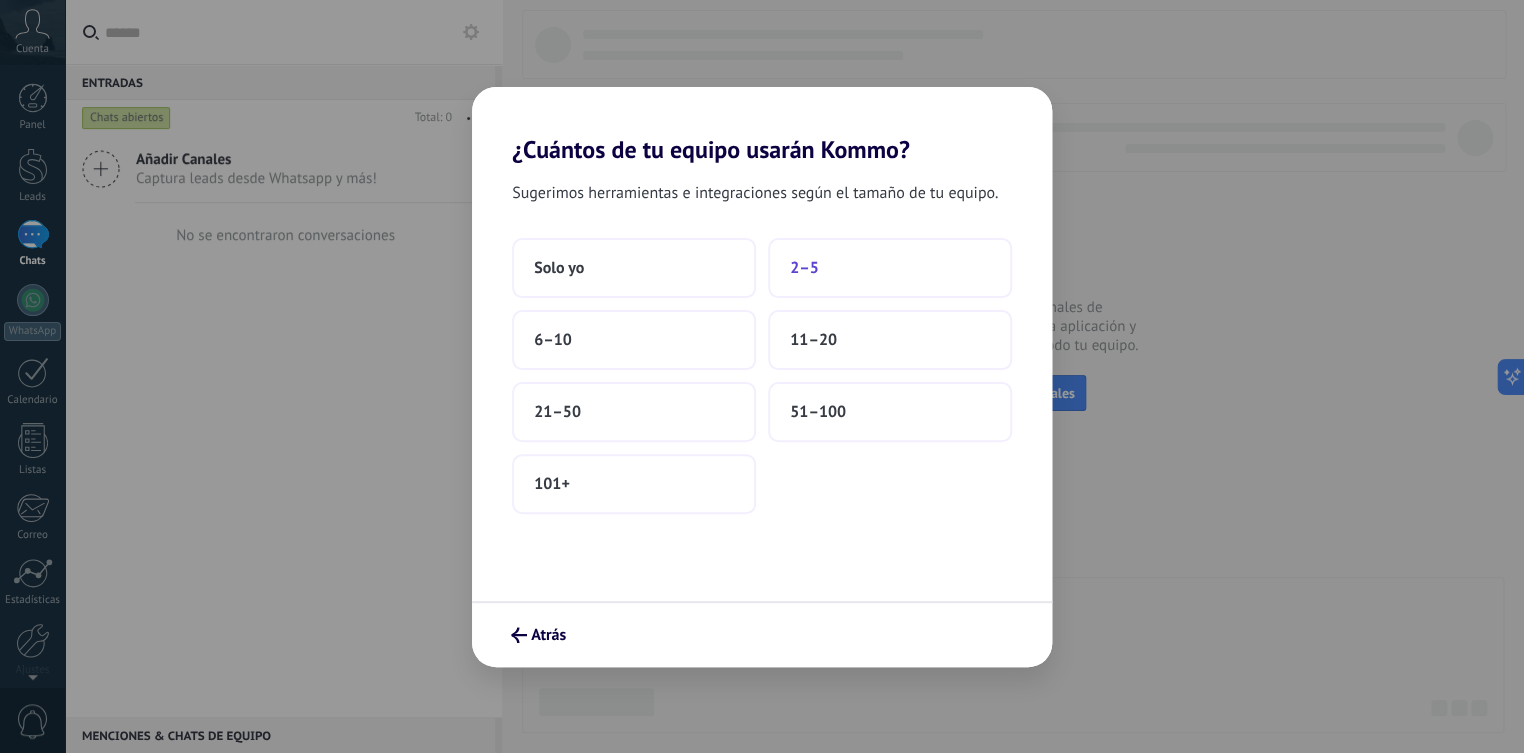 click on "2–5" at bounding box center (890, 268) 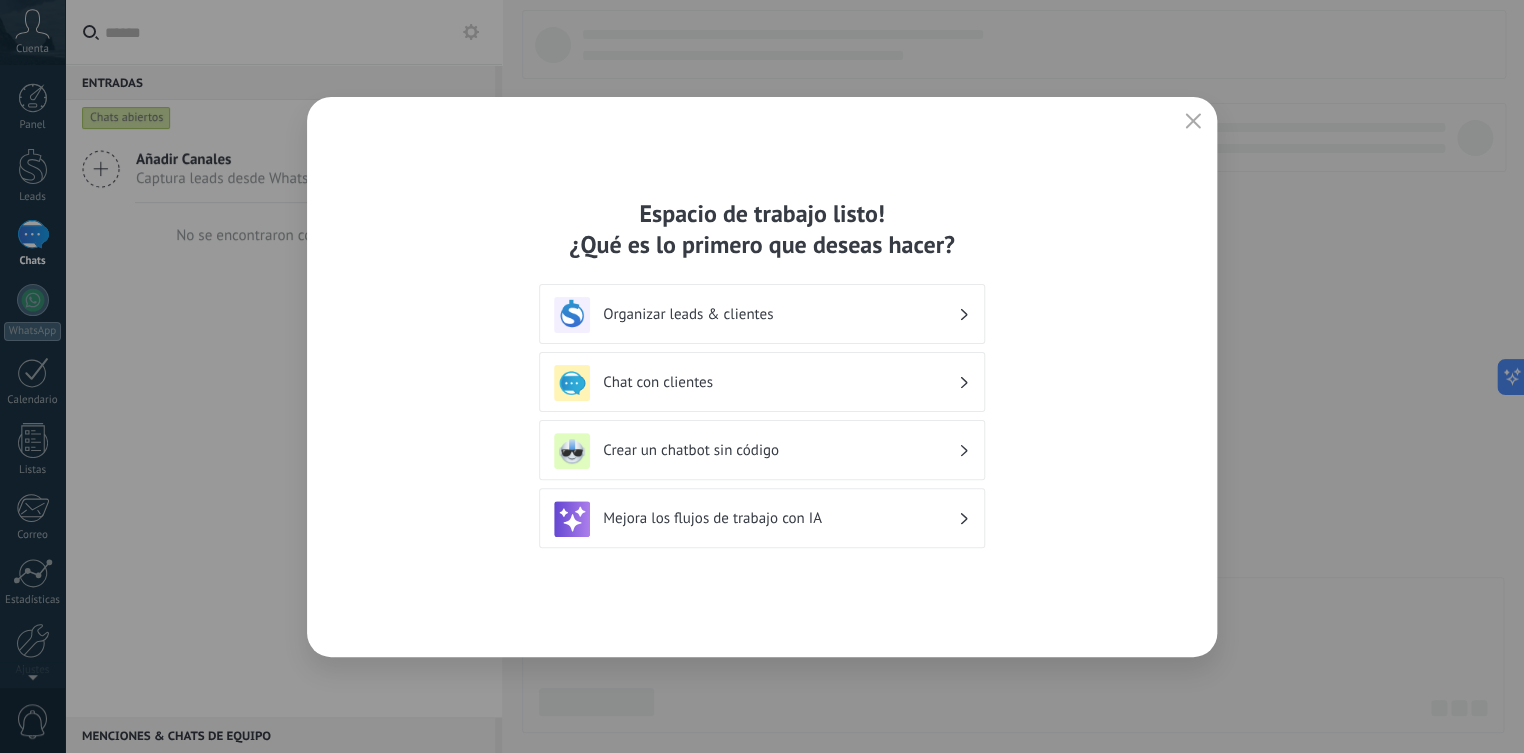 click on "Organizar leads & clientes" at bounding box center [780, 314] 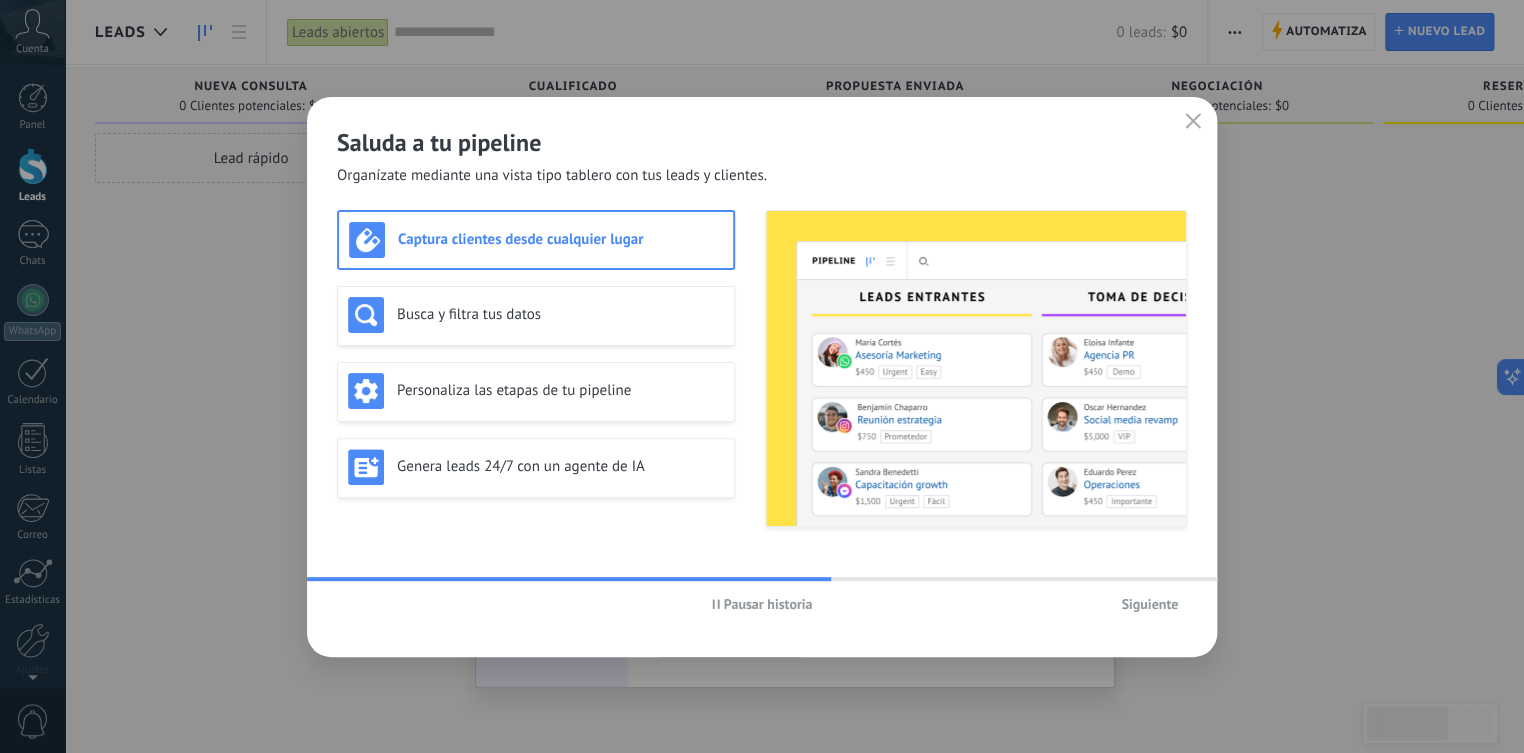 click 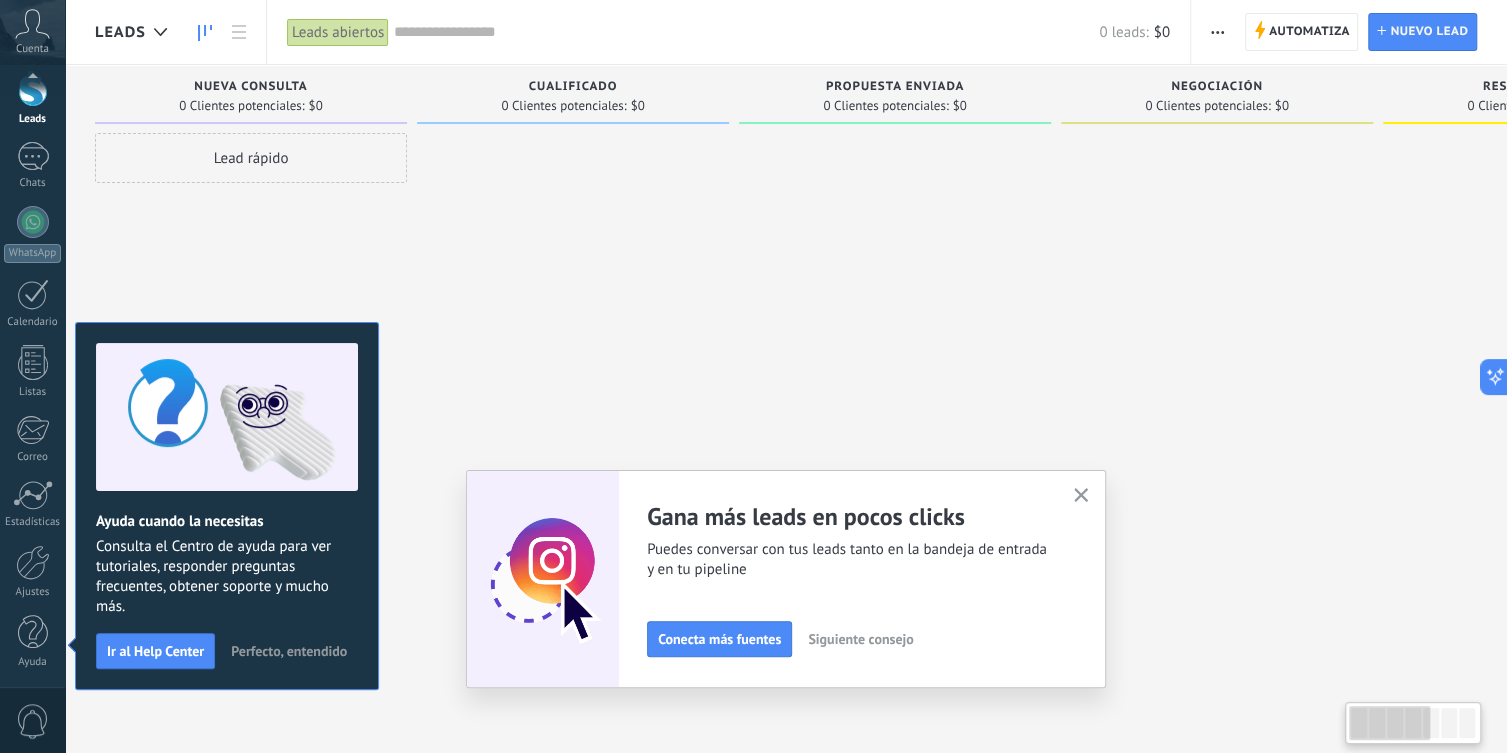 scroll, scrollTop: 0, scrollLeft: 0, axis: both 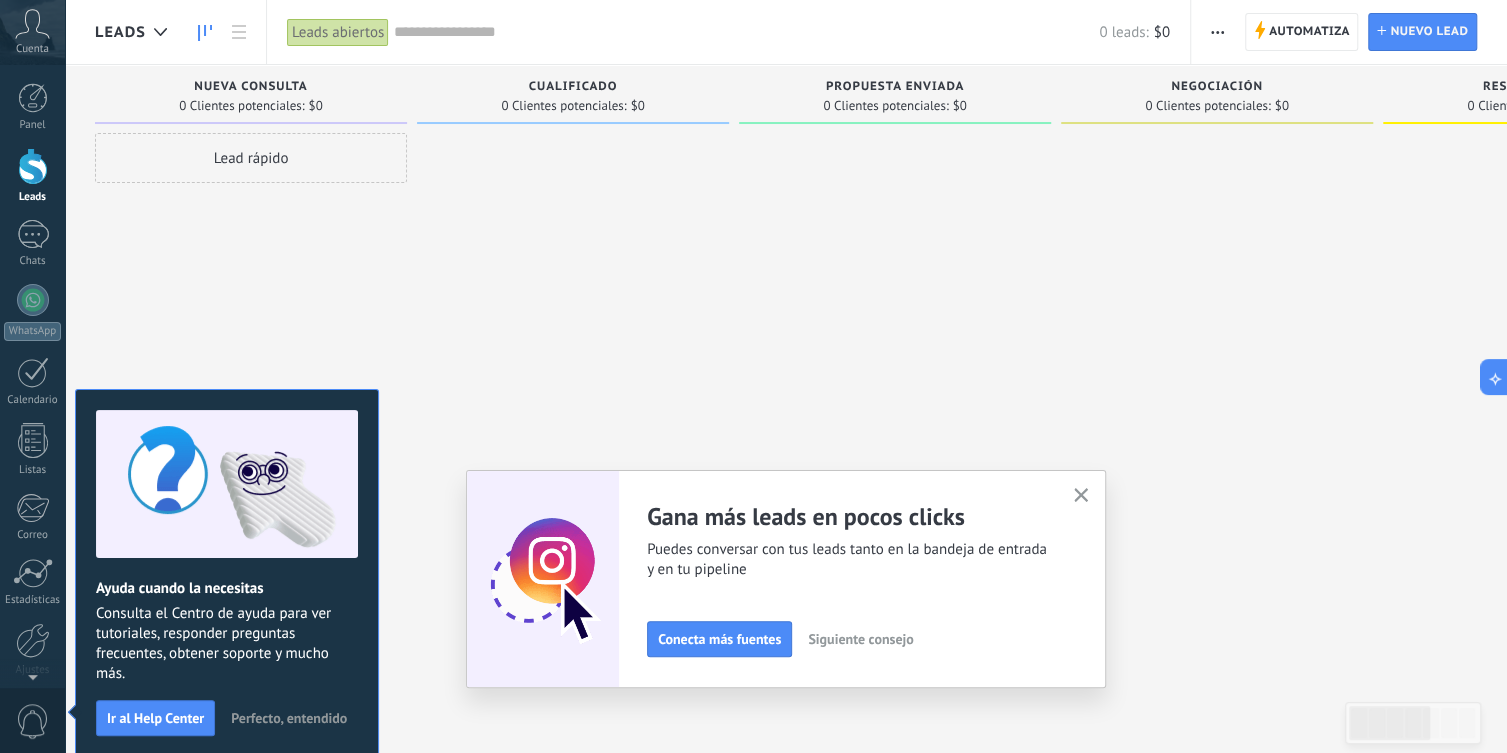click 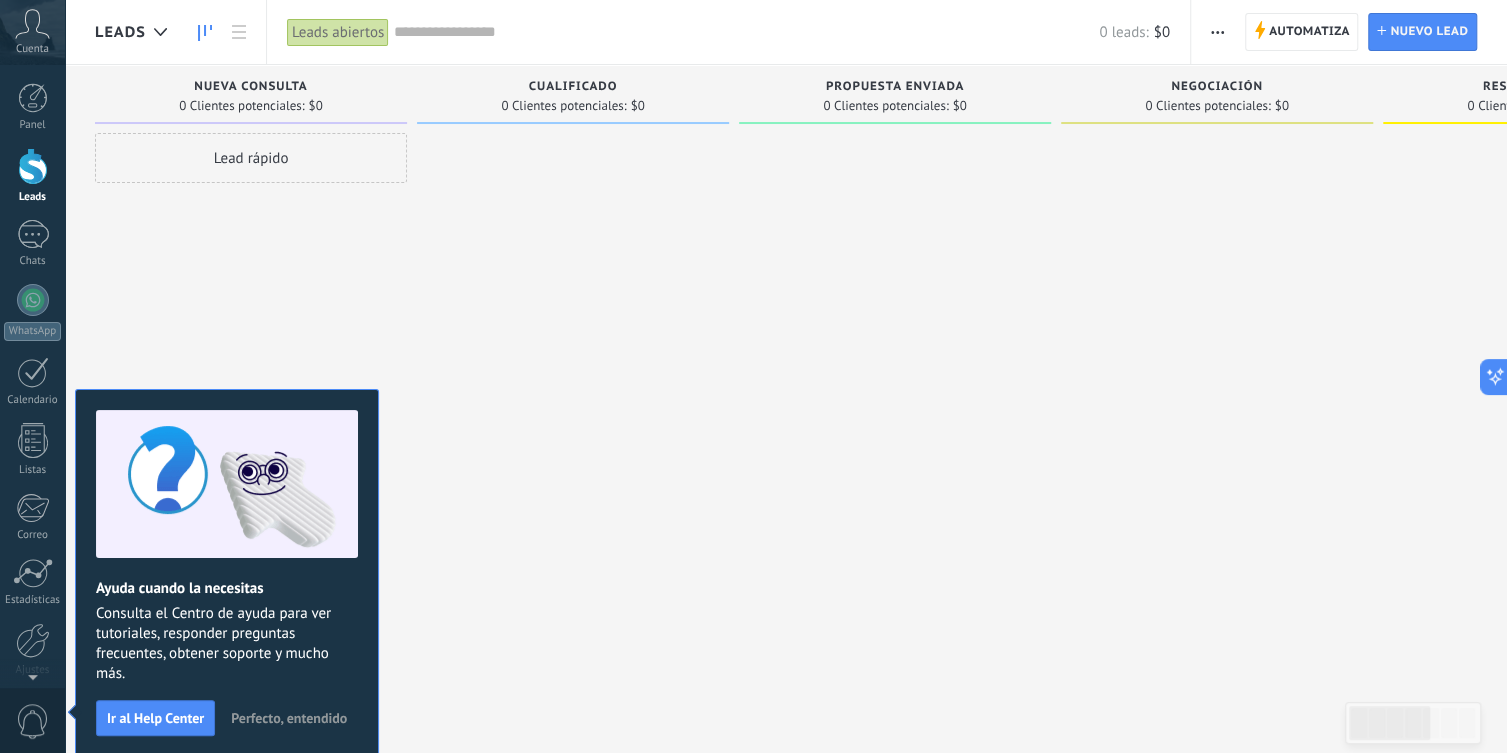 click on "Cuenta" at bounding box center (32, 32) 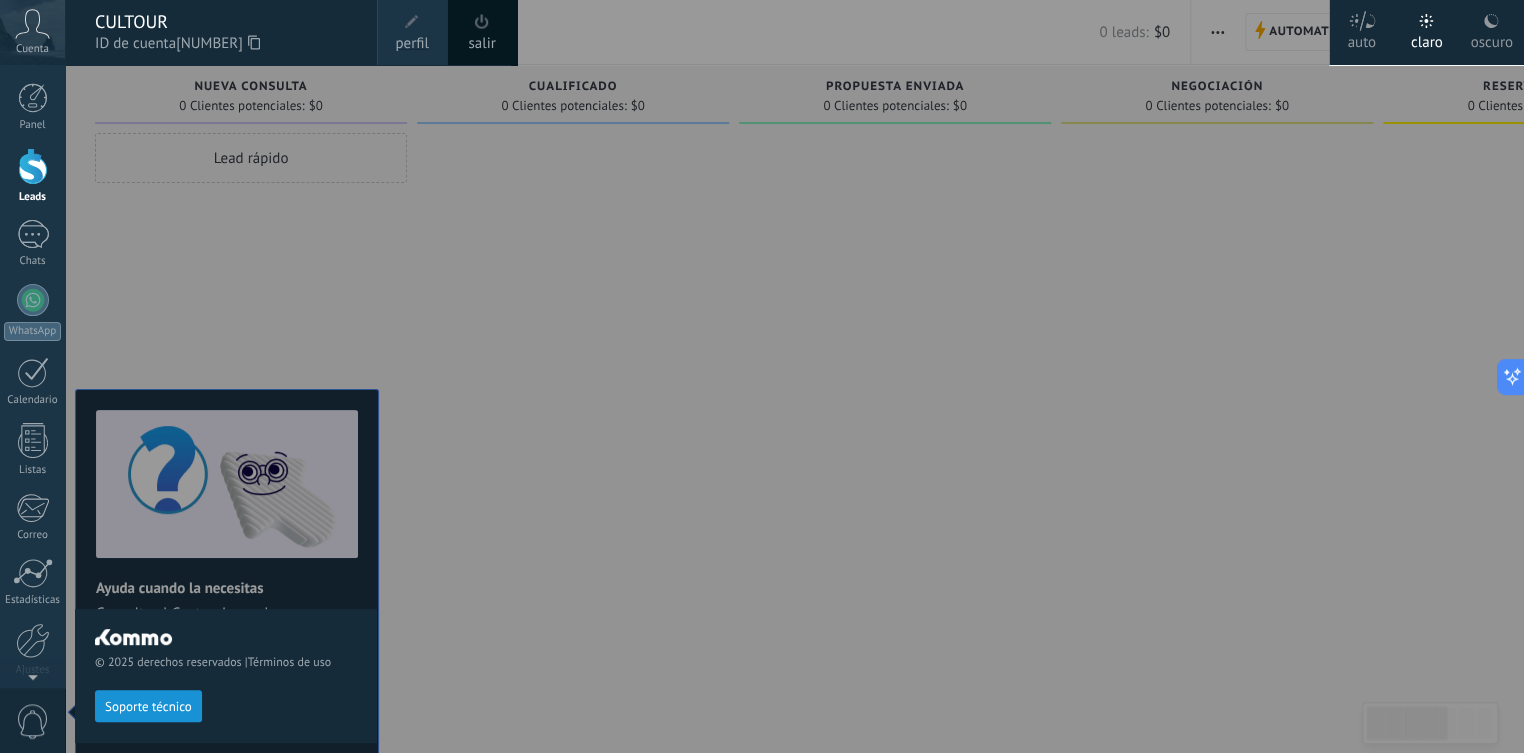 click 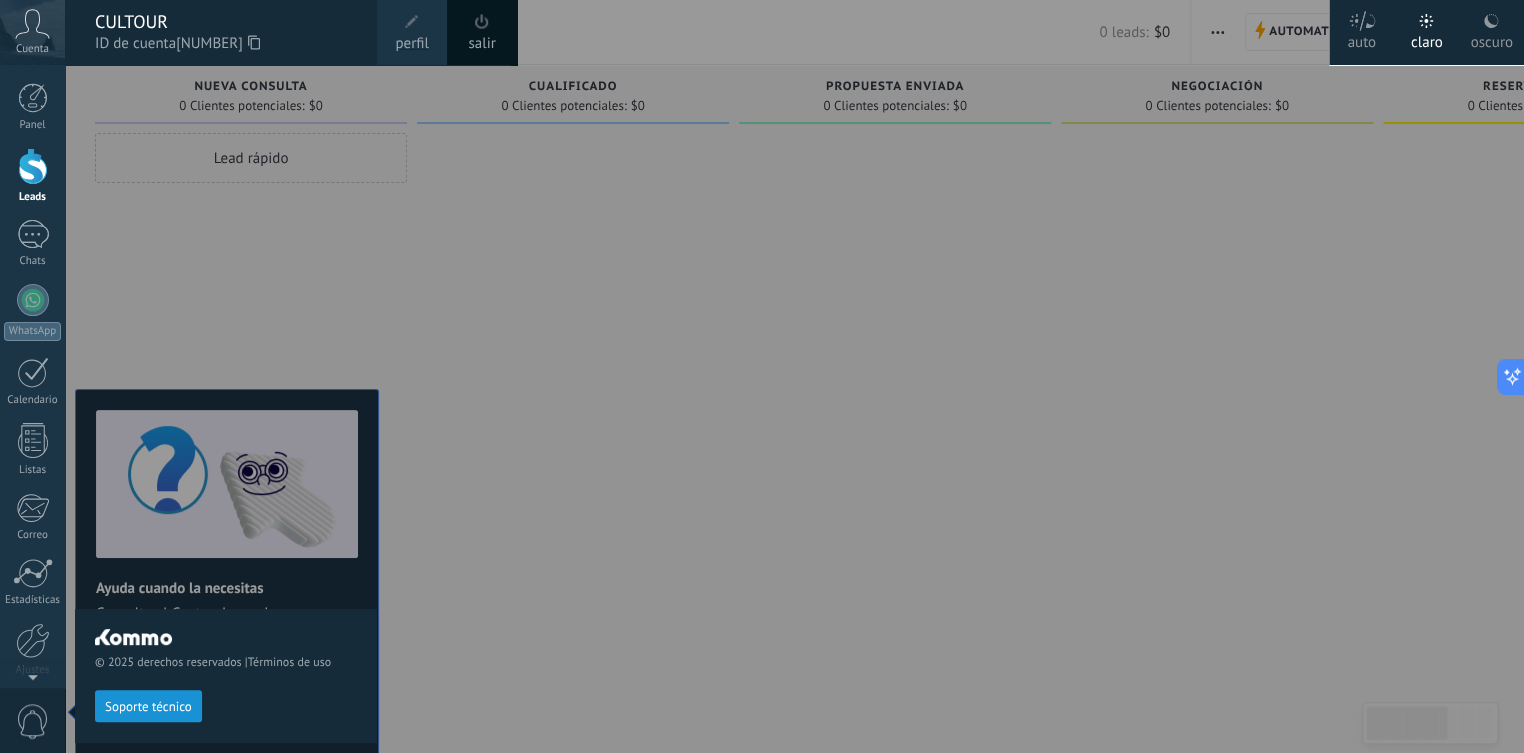 click at bounding box center (827, 376) 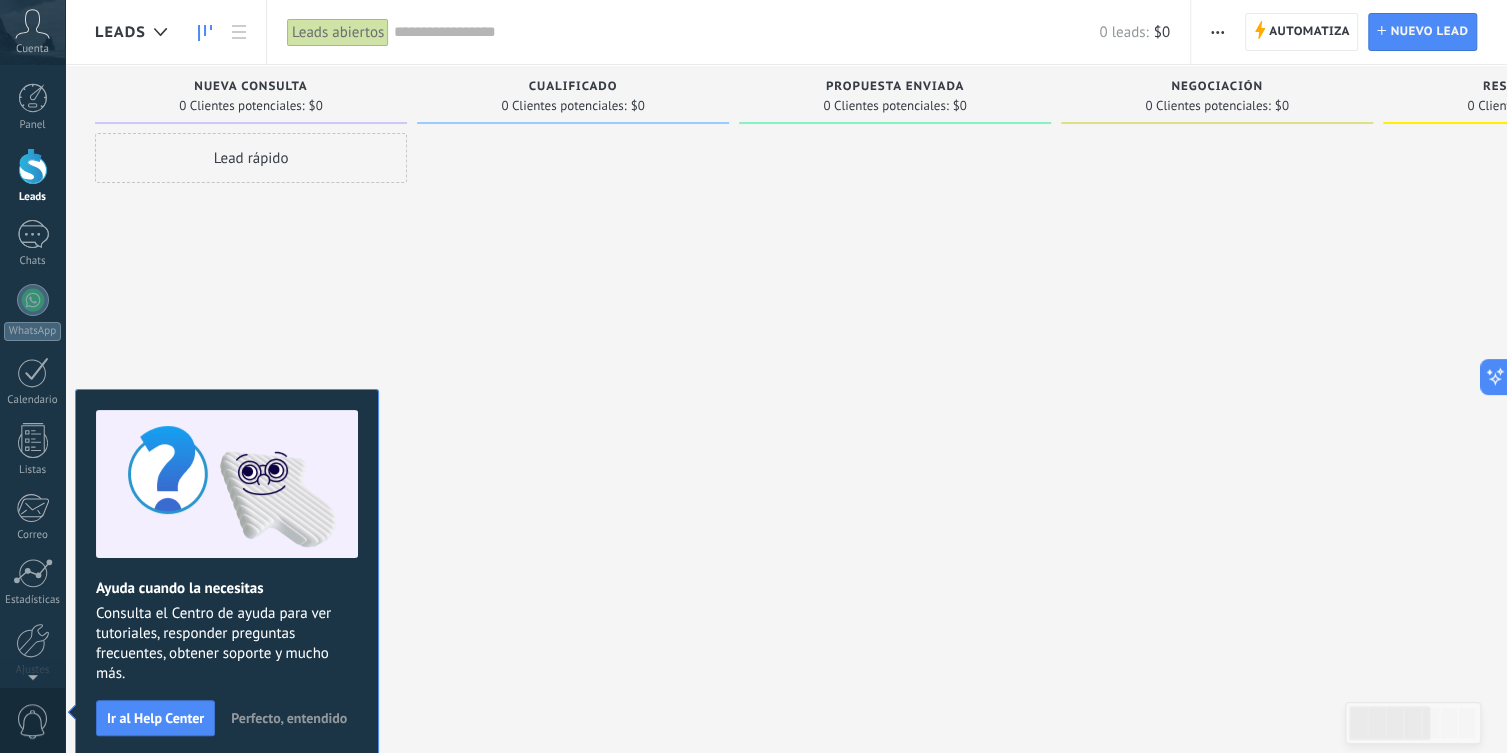 click on "Nueva consulta 0  Clientes potenciales:  $0" at bounding box center [251, 94] 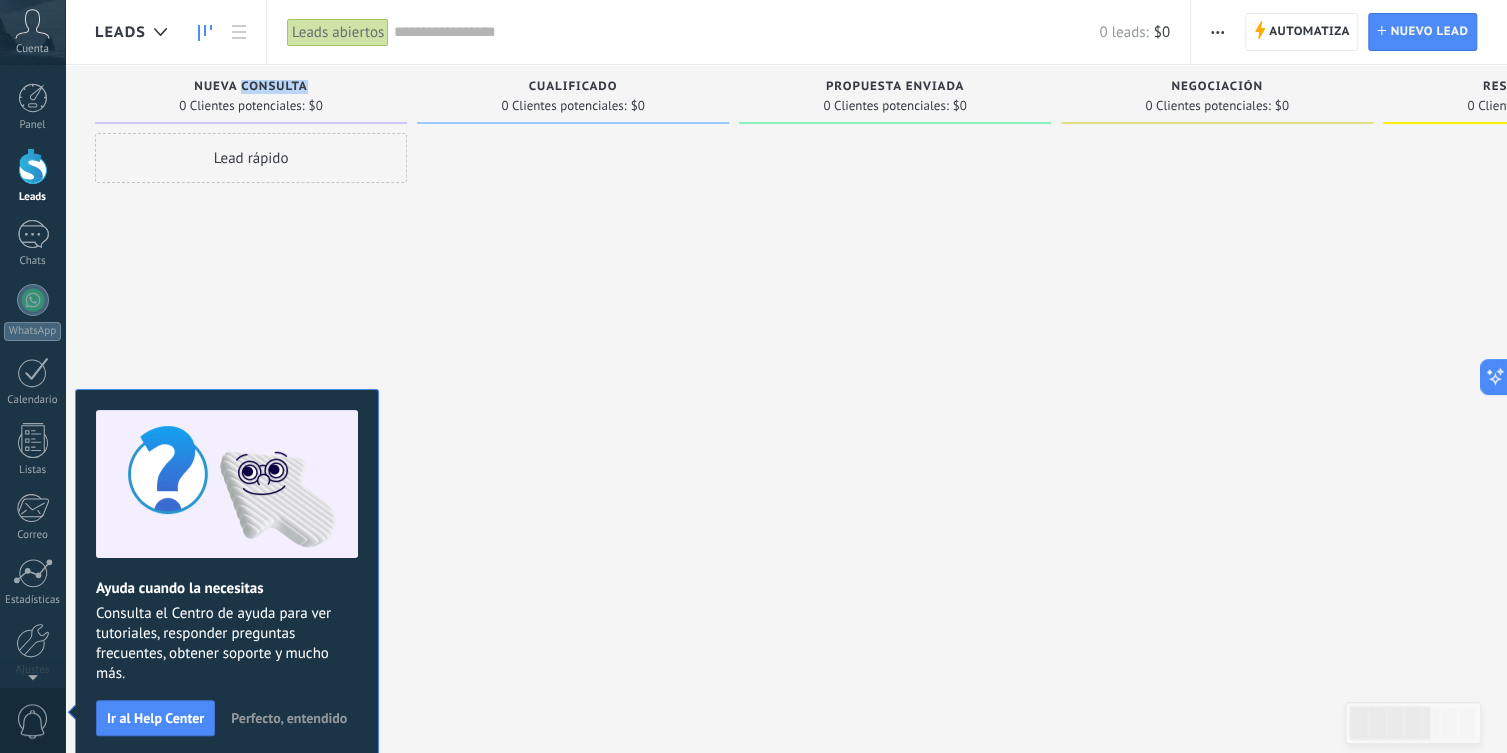 click on "Nueva consulta" at bounding box center (250, 87) 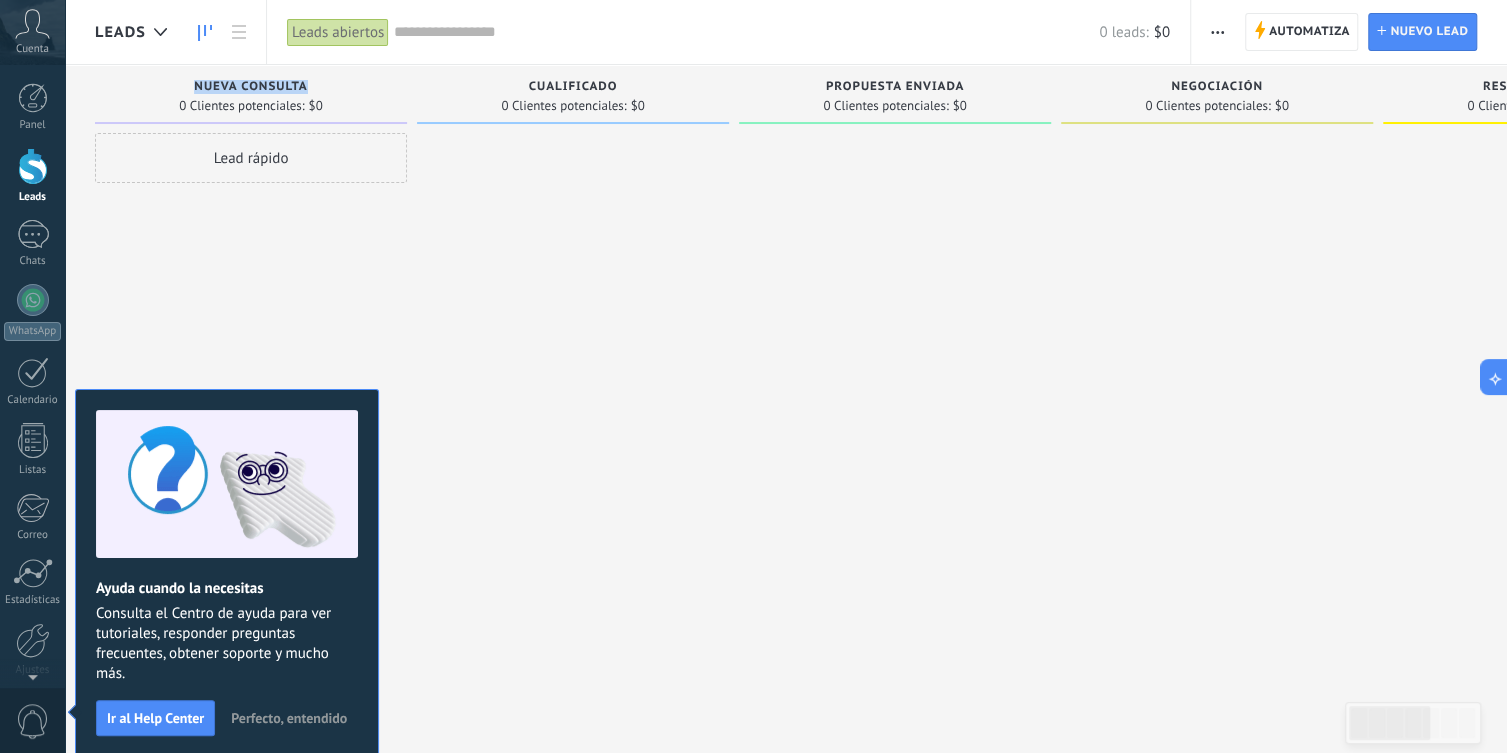 click on "Nueva consulta" at bounding box center (250, 87) 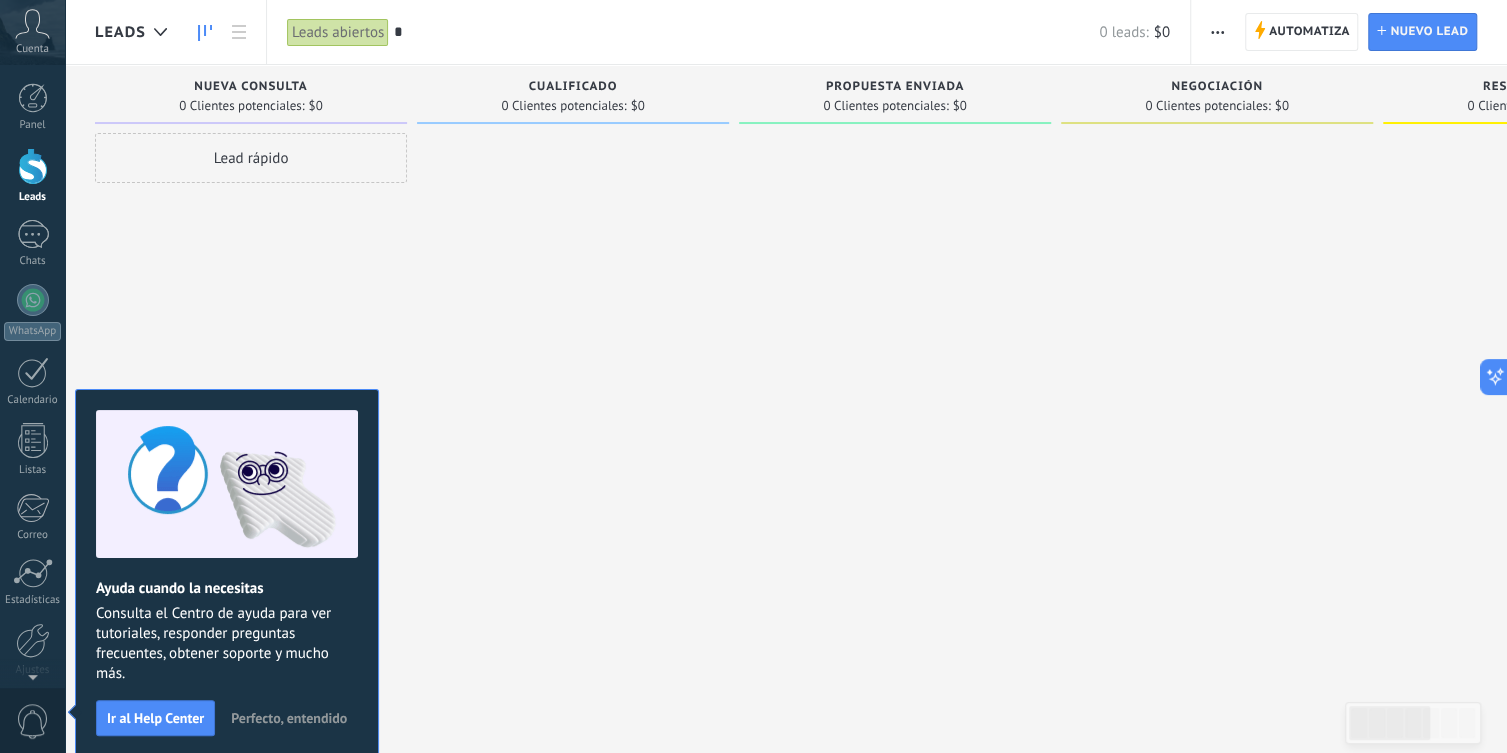 type on "*" 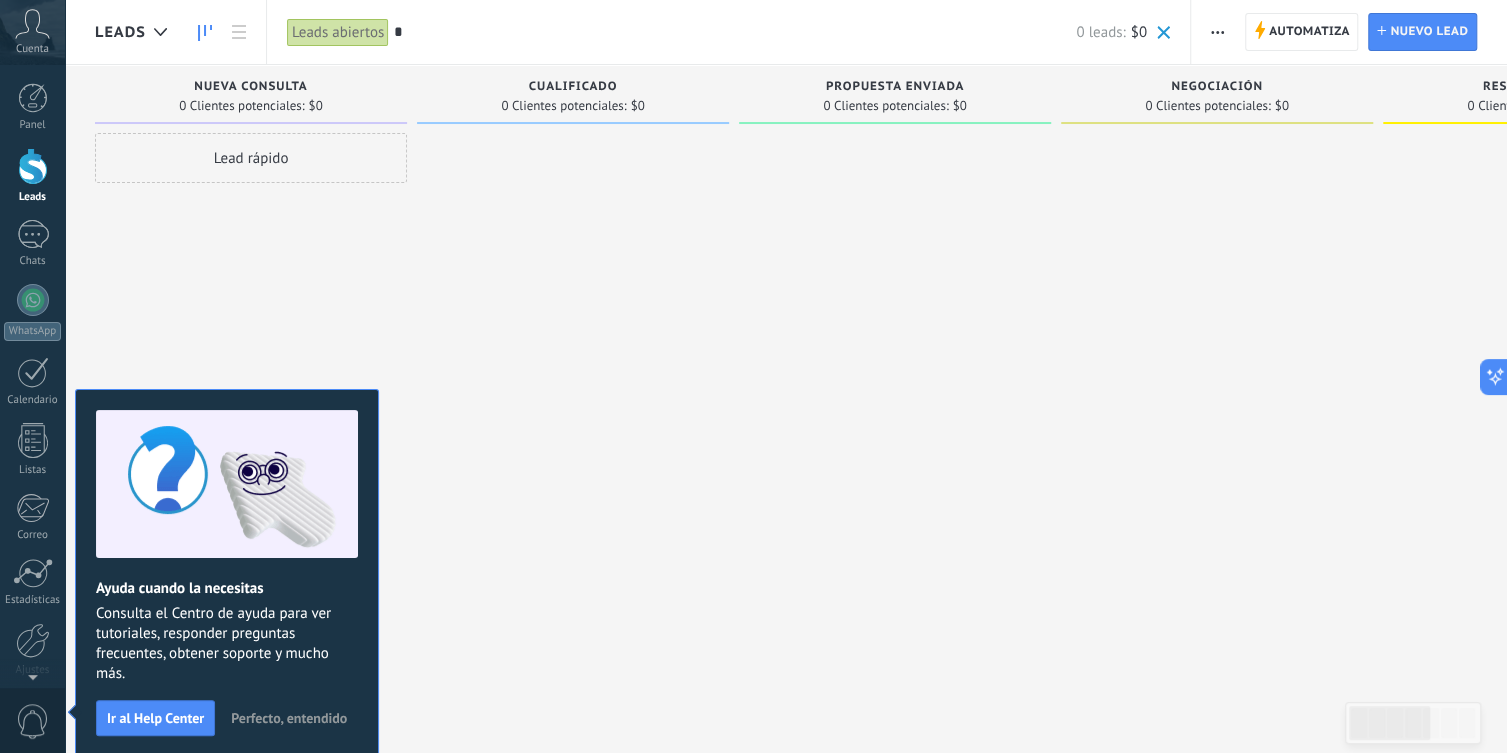 click on "0  Clientes potenciales:" at bounding box center [563, 106] 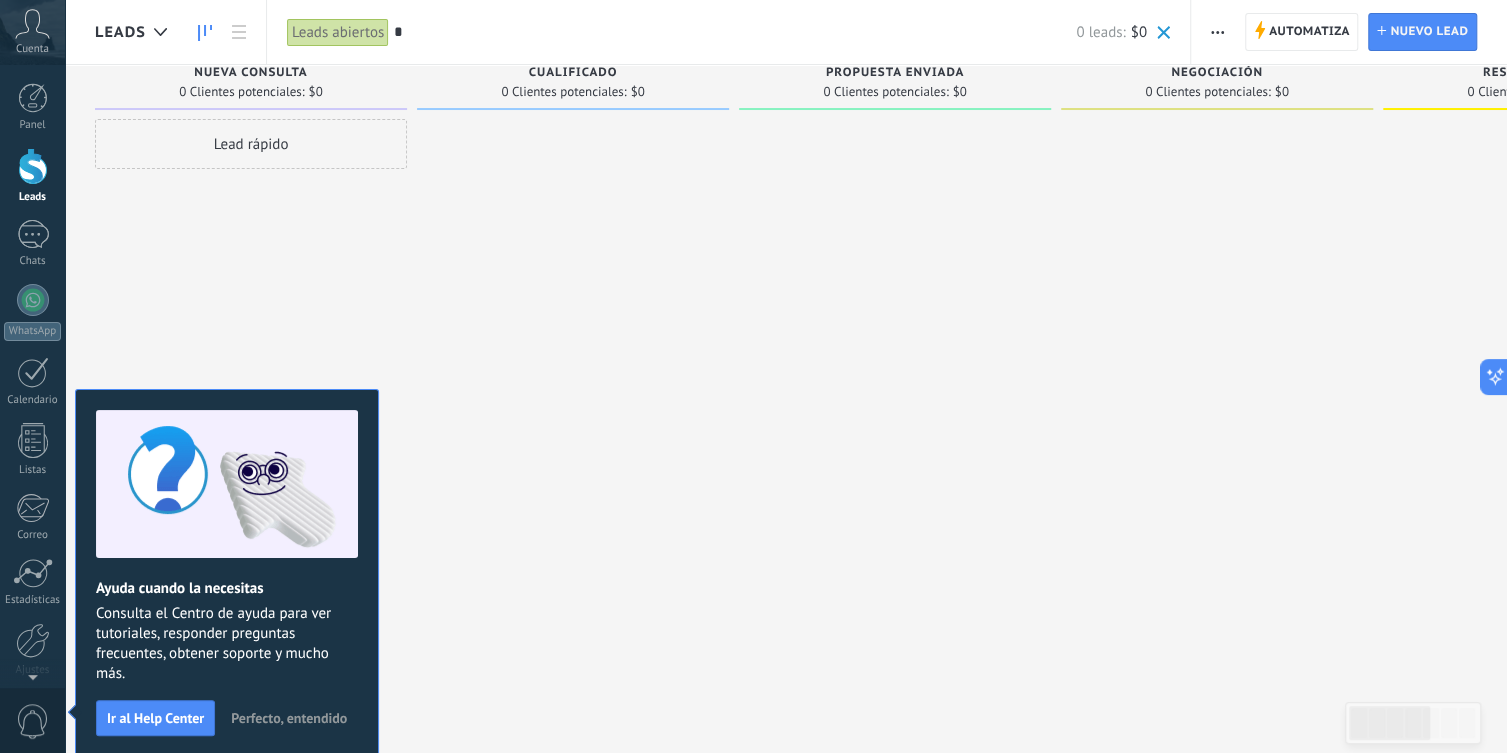 scroll, scrollTop: 0, scrollLeft: 0, axis: both 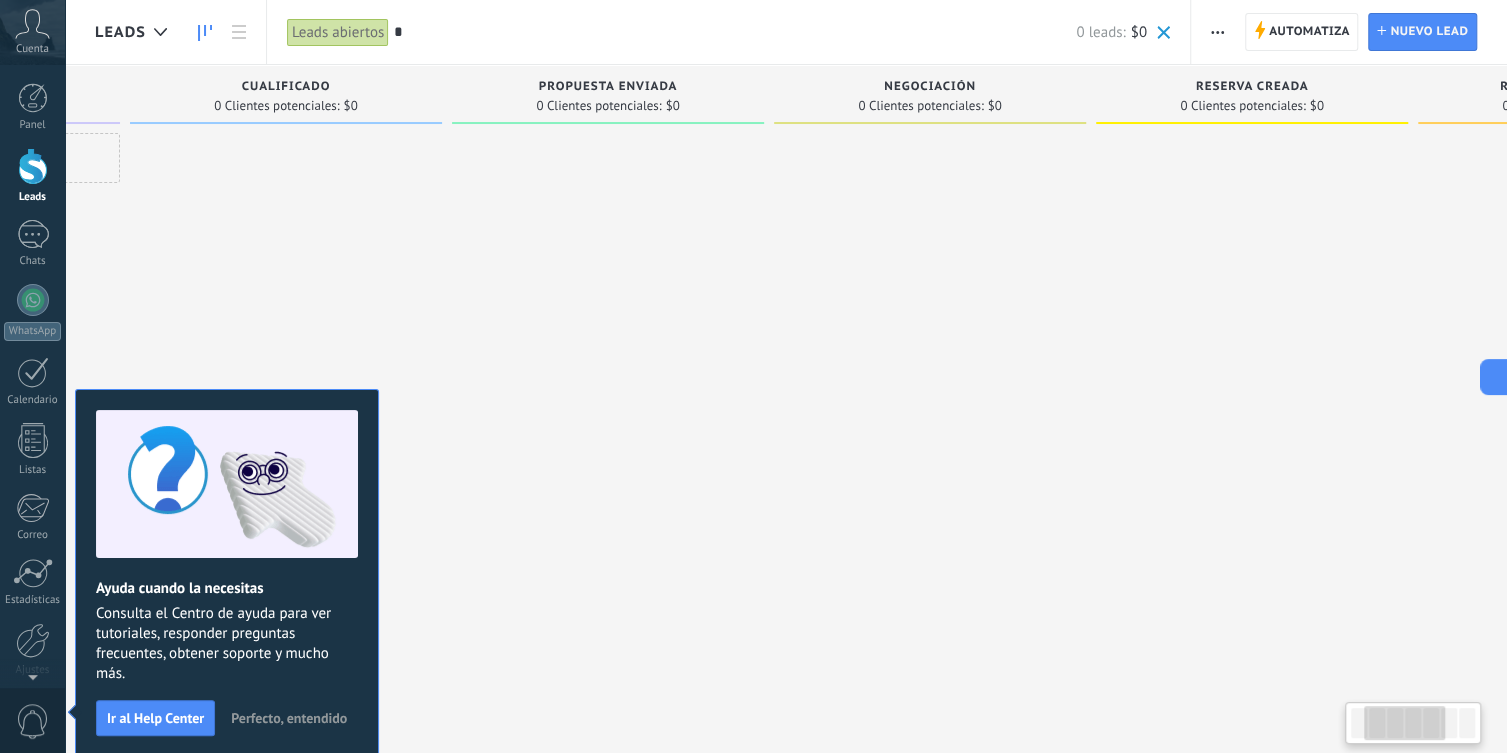 drag, startPoint x: 705, startPoint y: 542, endPoint x: 367, endPoint y: 412, distance: 362.1381 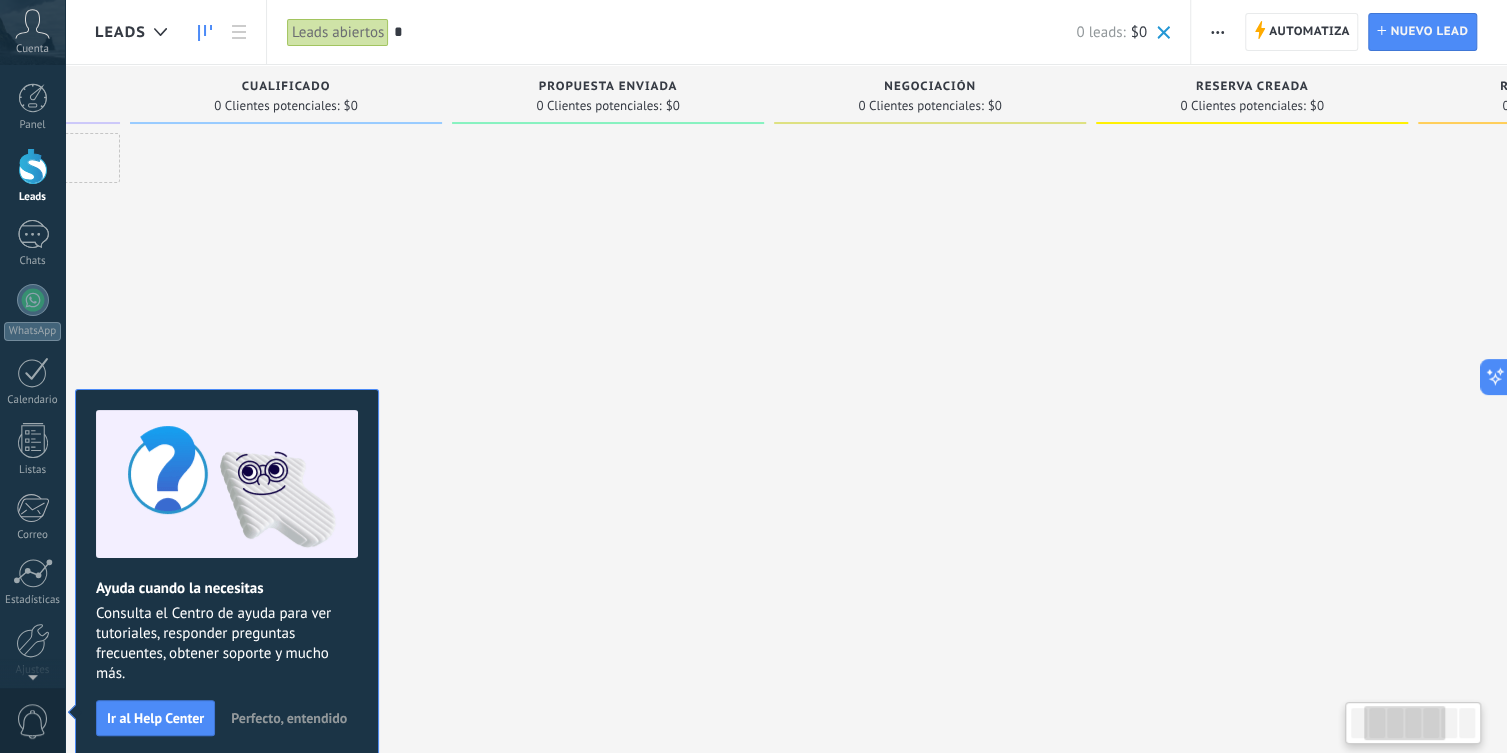 scroll, scrollTop: 0, scrollLeft: 0, axis: both 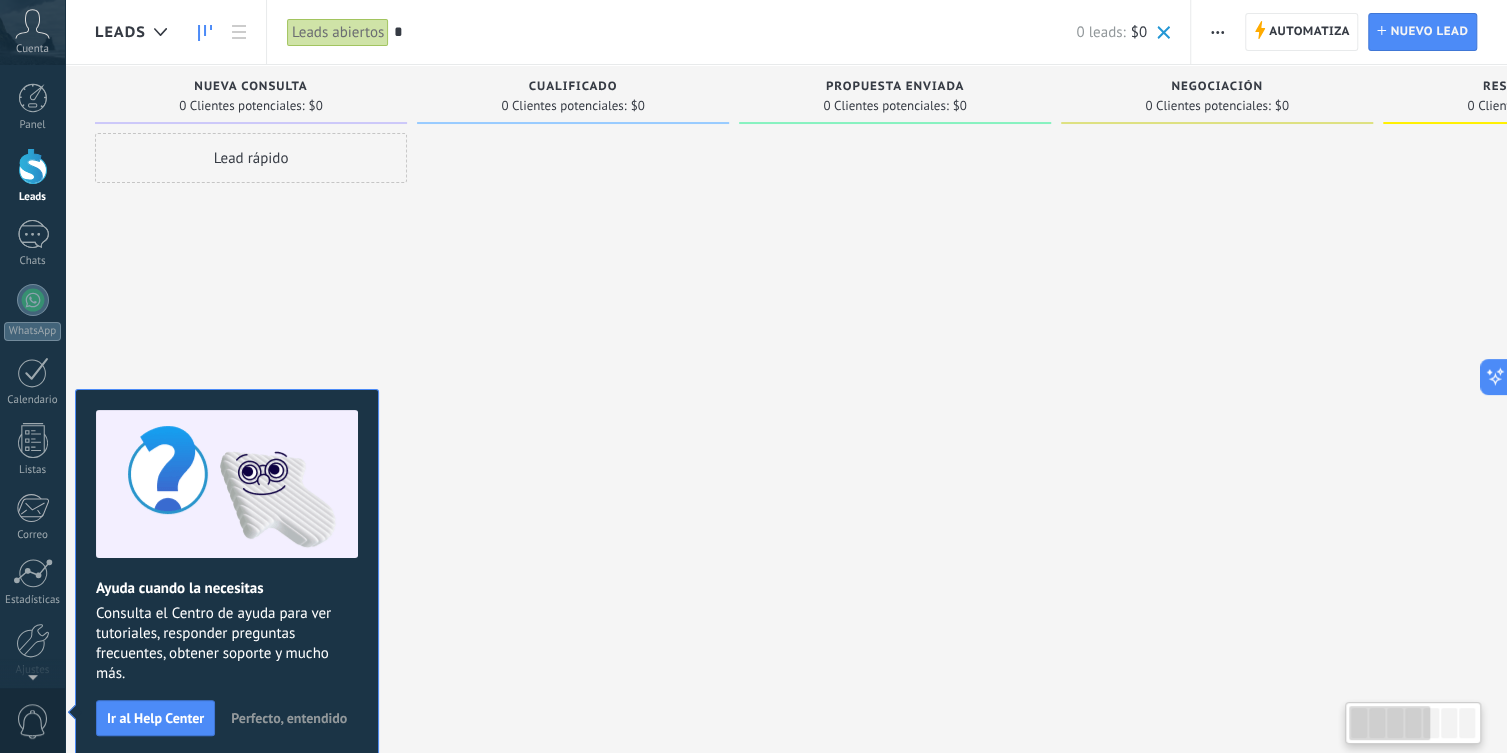 drag, startPoint x: 672, startPoint y: 357, endPoint x: 1161, endPoint y: 191, distance: 516.4078 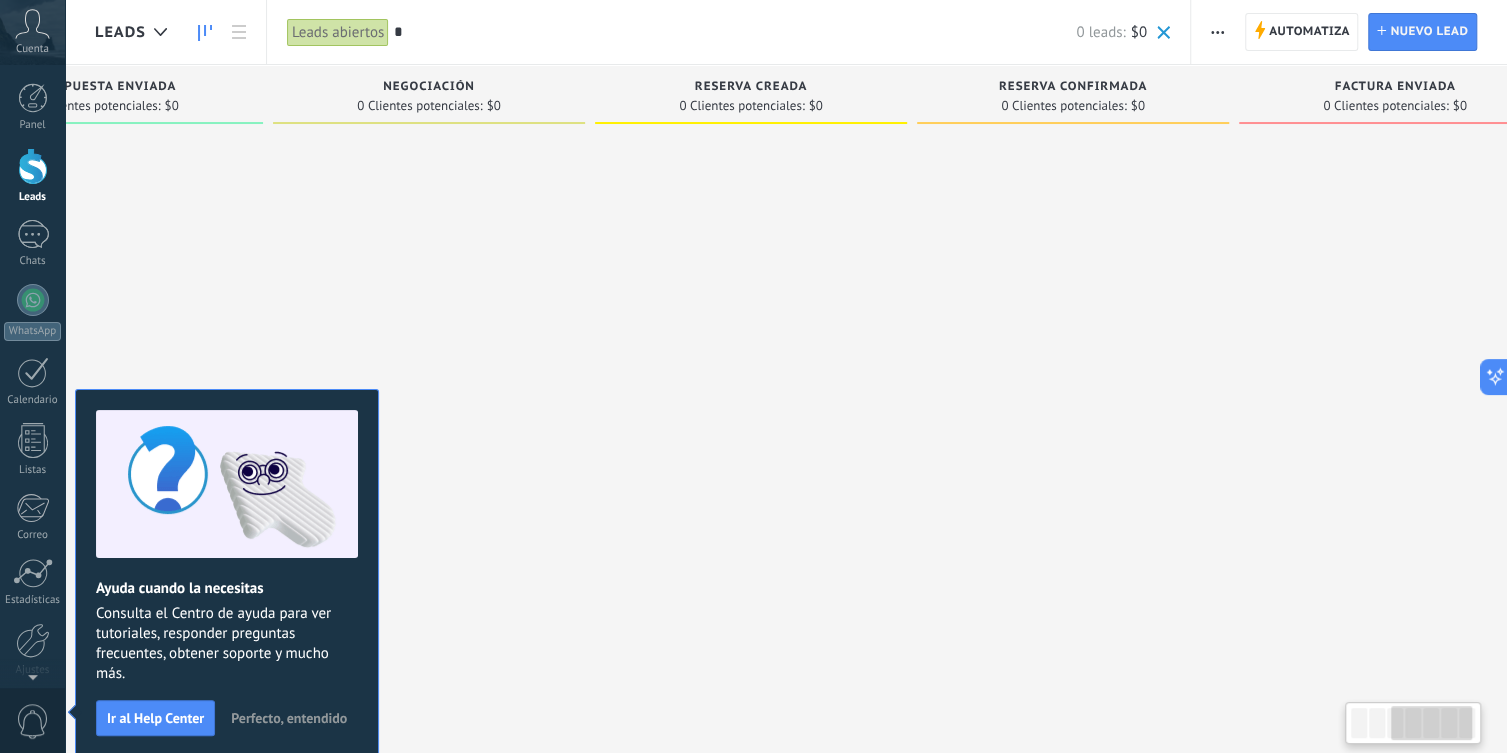 drag, startPoint x: 1142, startPoint y: 226, endPoint x: 367, endPoint y: 256, distance: 775.58044 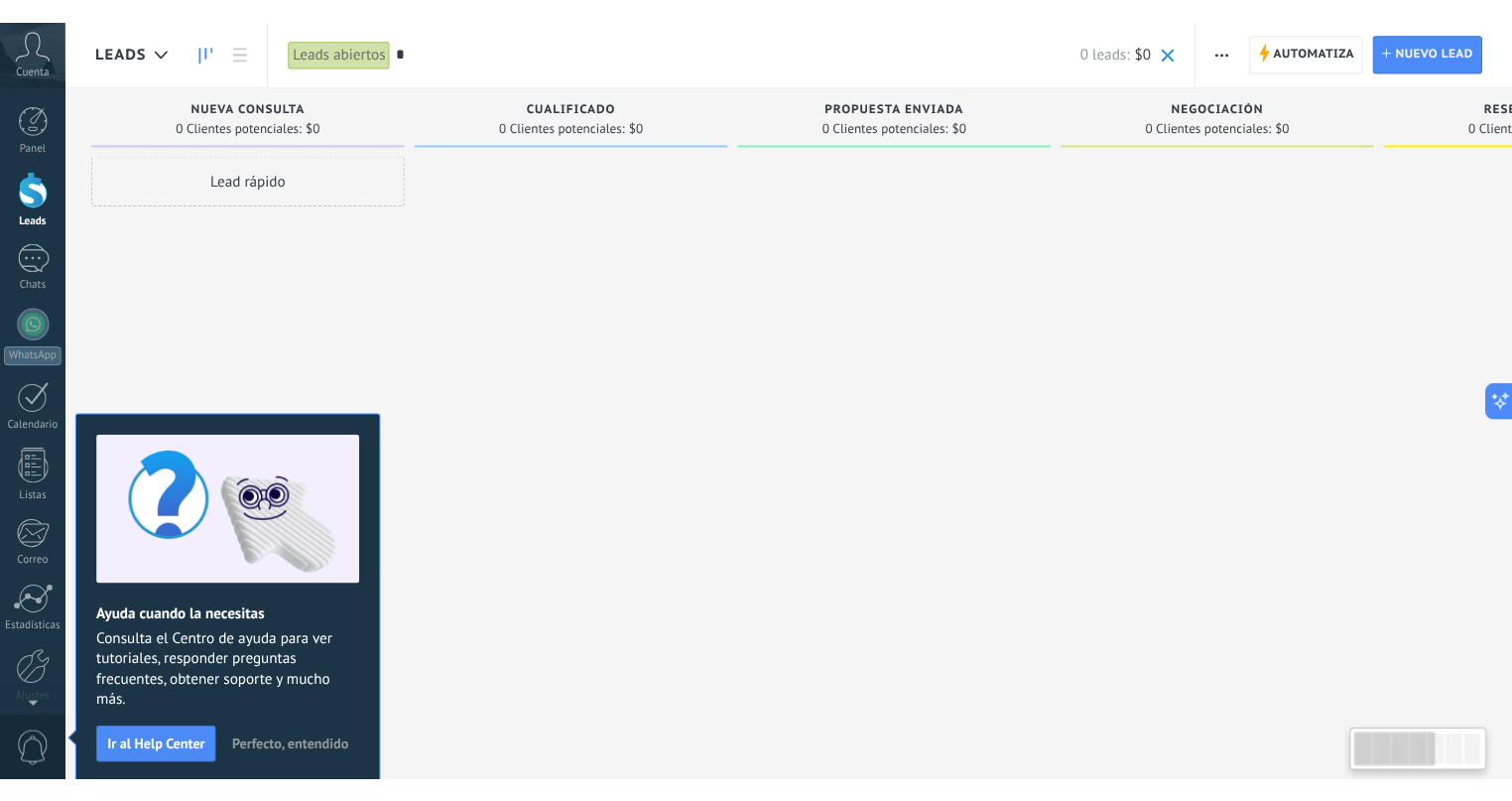 scroll, scrollTop: 0, scrollLeft: 0, axis: both 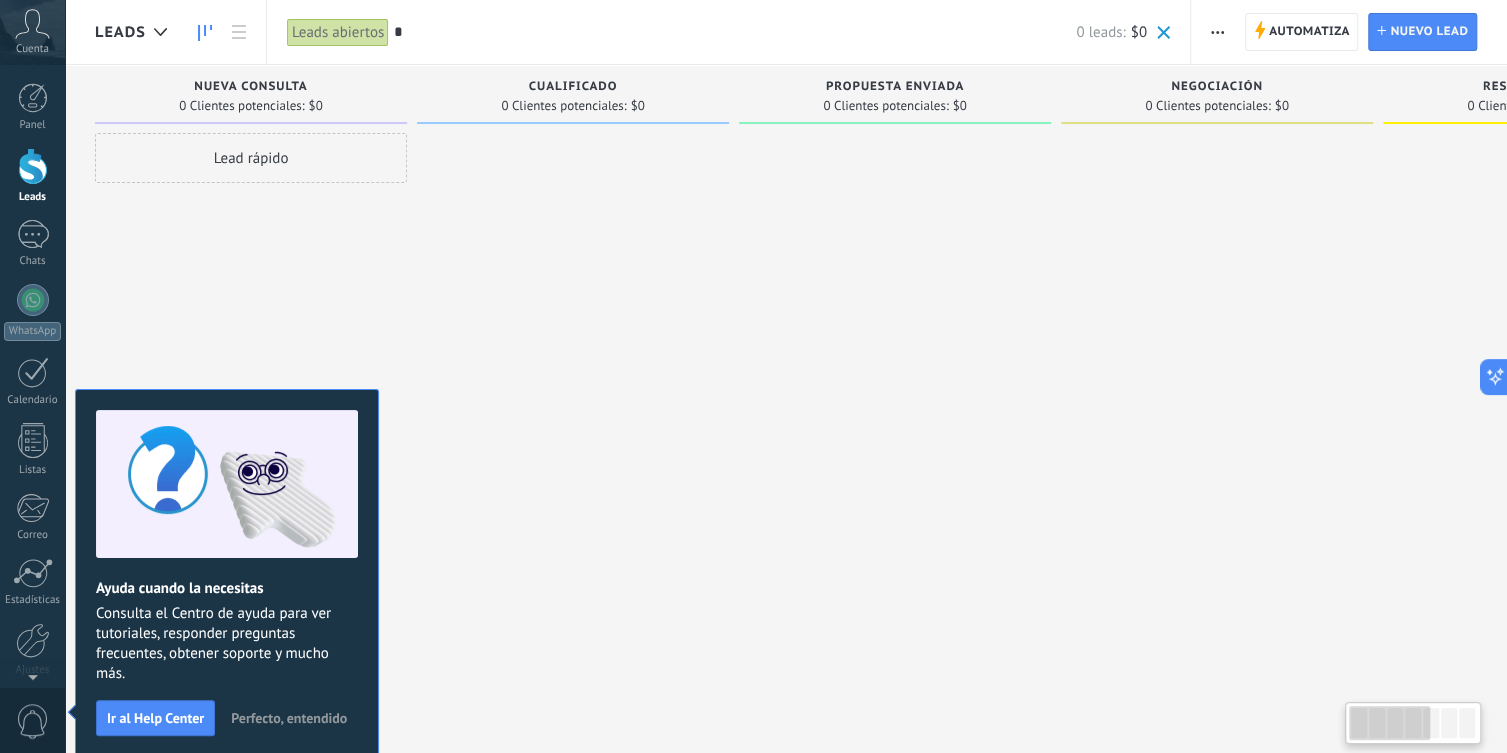 drag, startPoint x: 866, startPoint y: 256, endPoint x: 1480, endPoint y: 200, distance: 616.54846 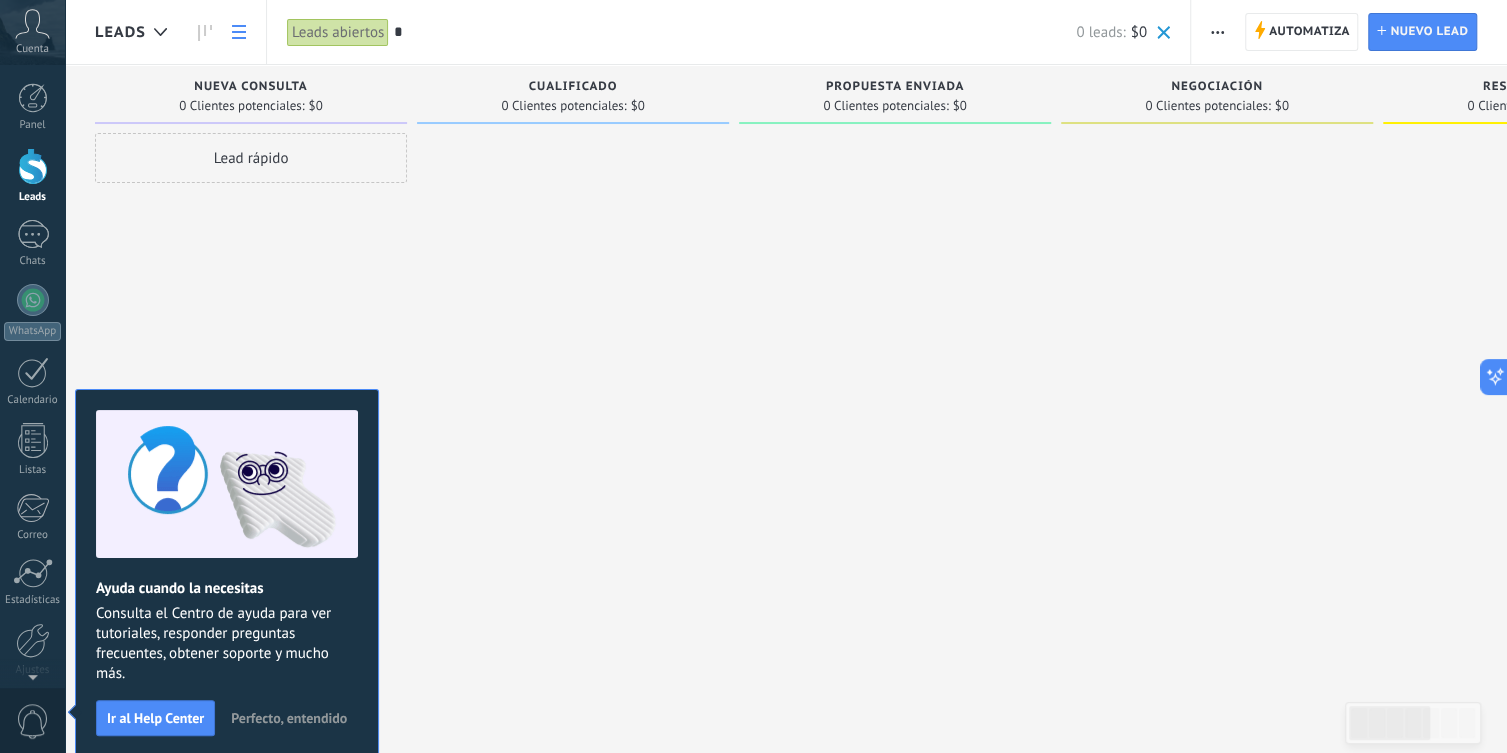 click at bounding box center (239, 32) 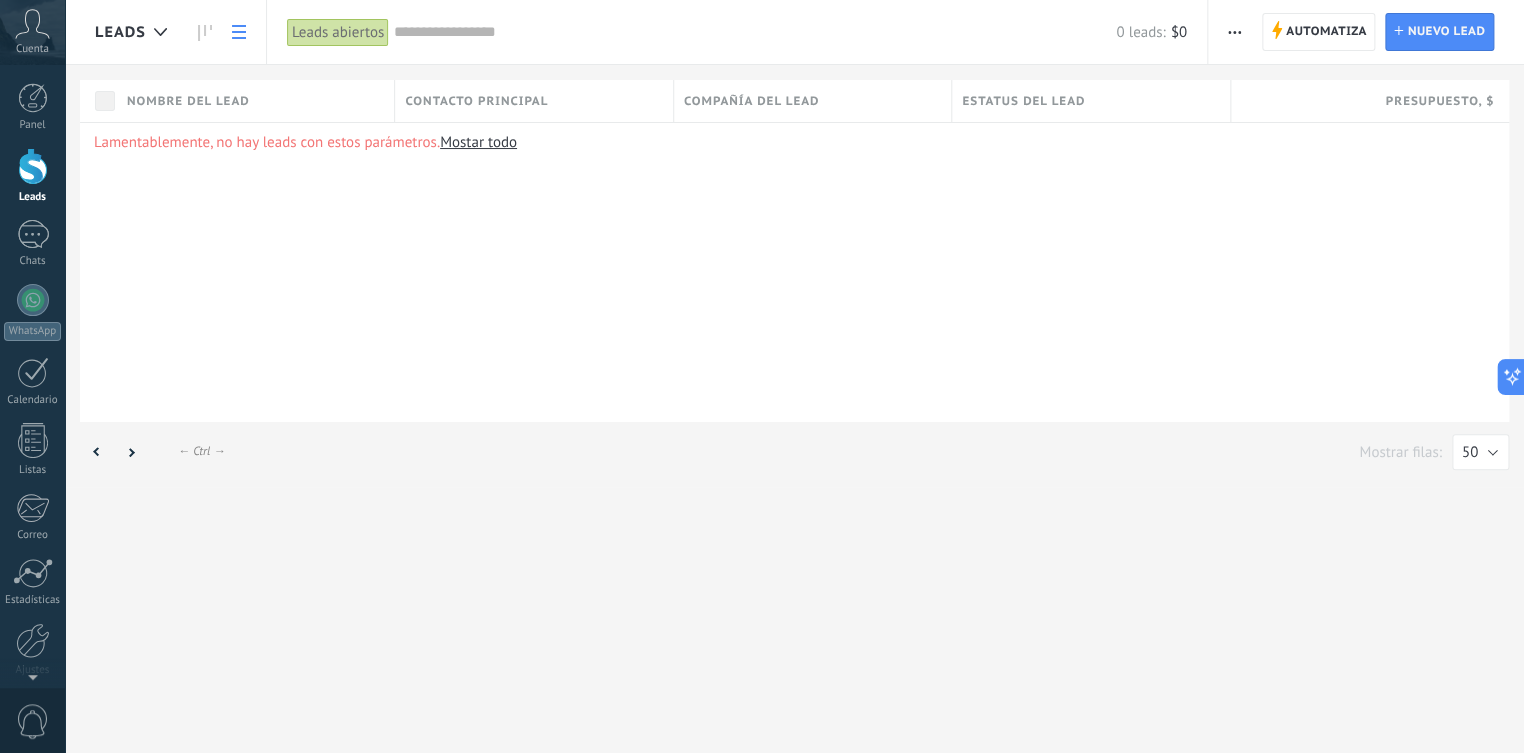 click at bounding box center (239, 32) 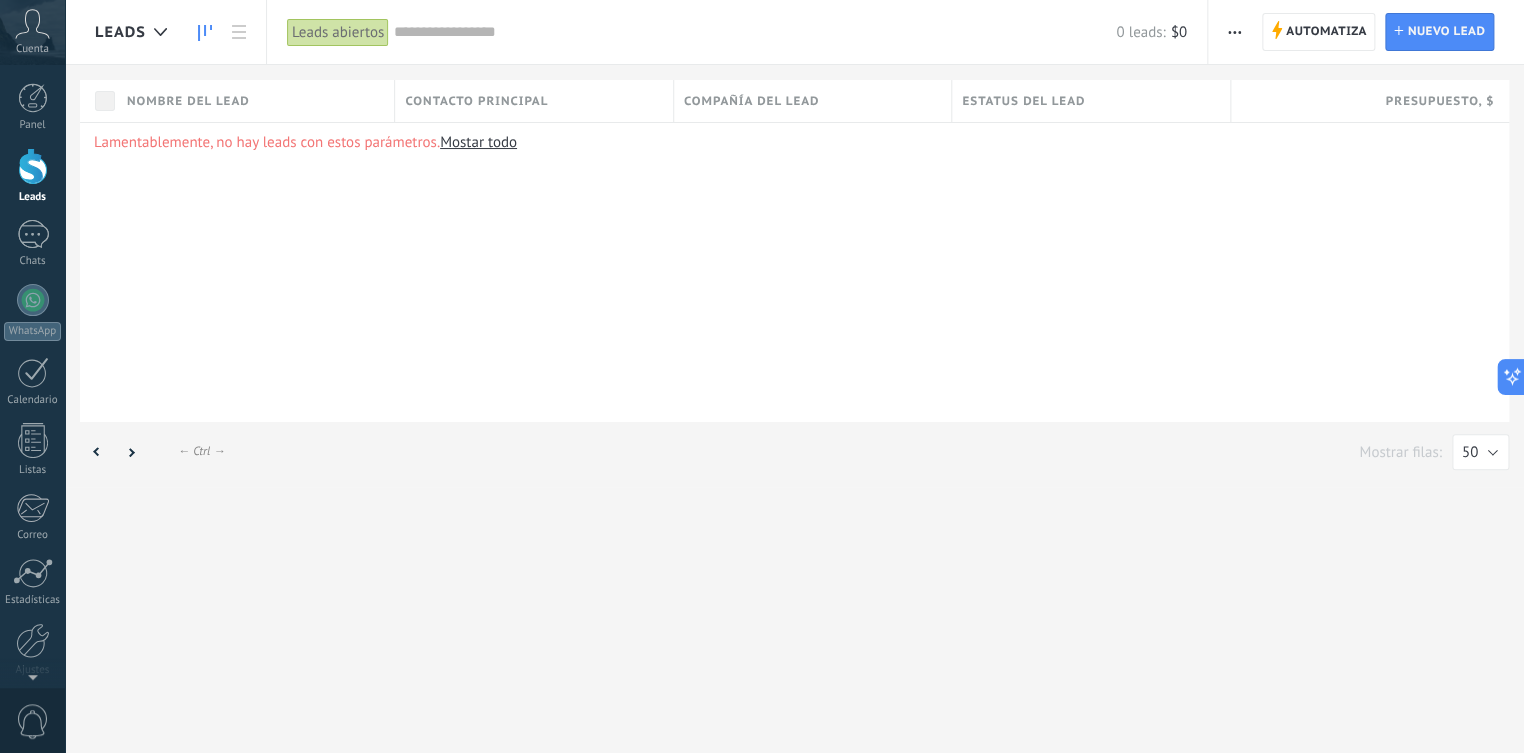 click 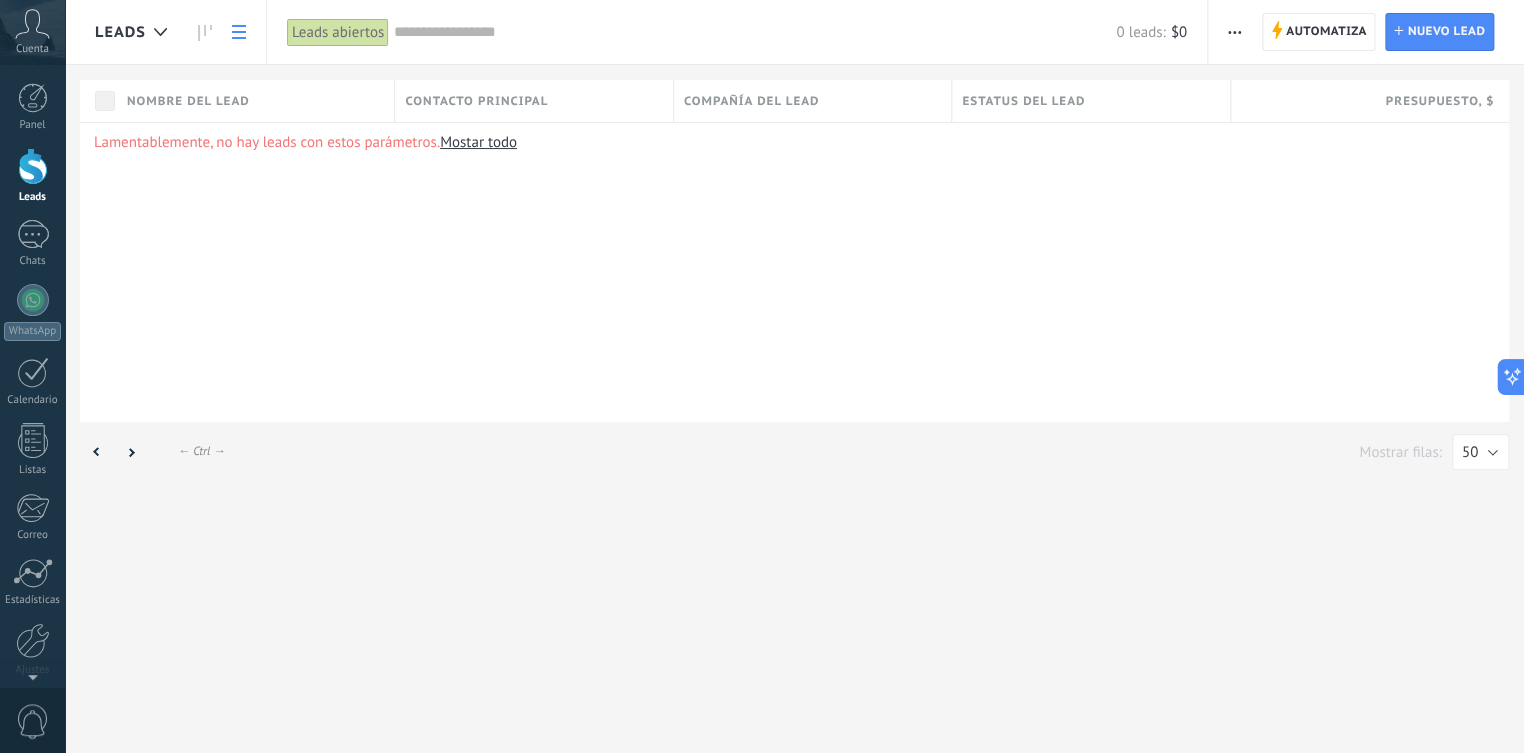 click 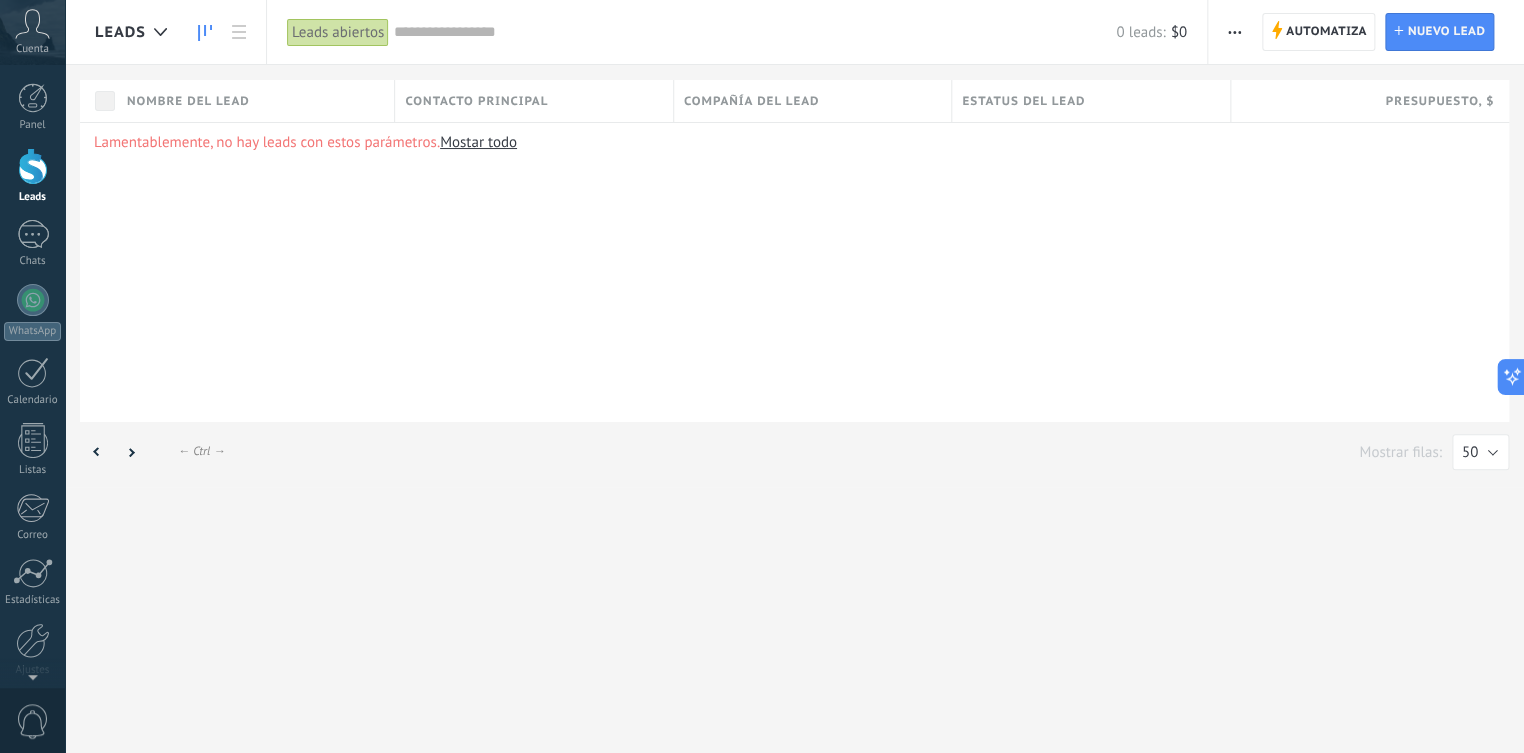 click at bounding box center (205, 32) 